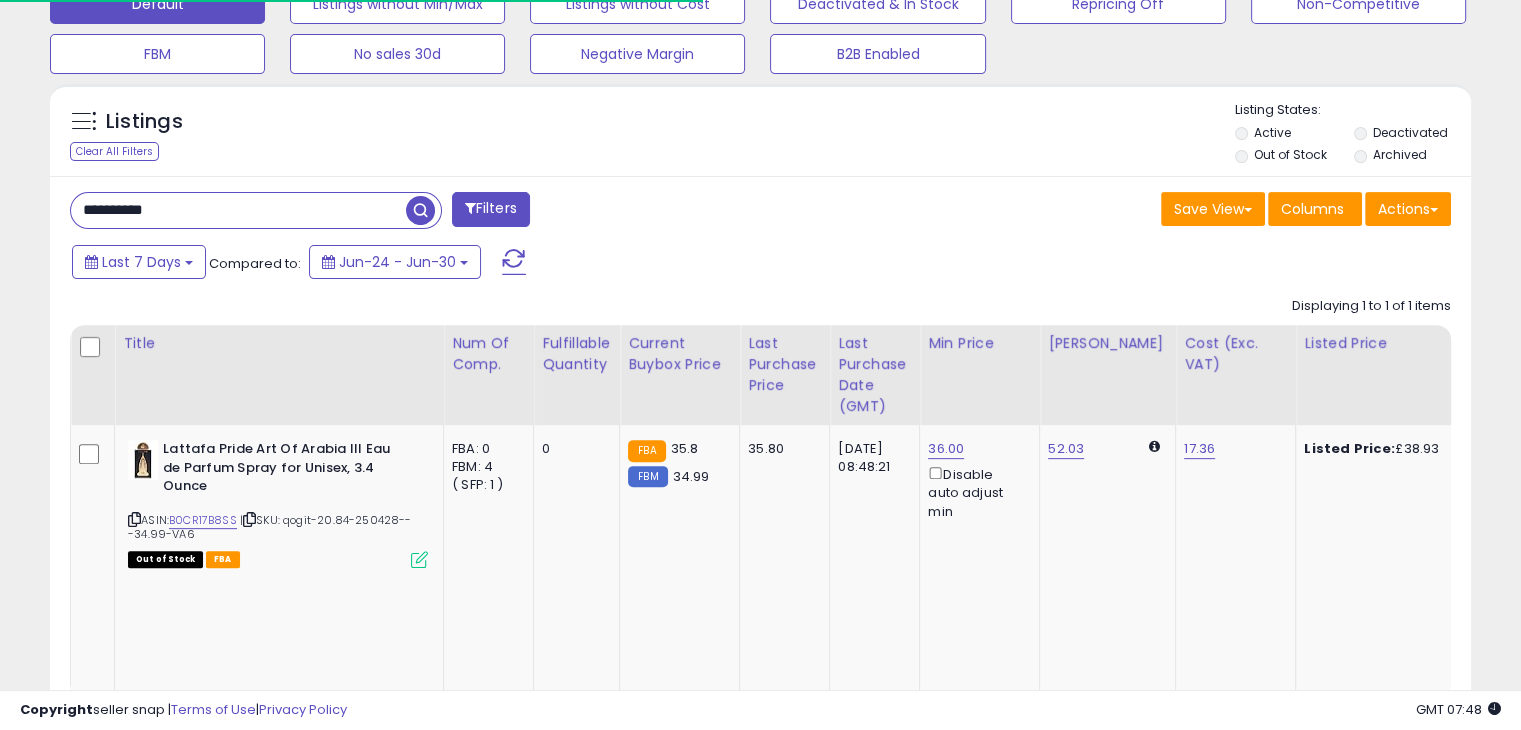 scroll, scrollTop: 646, scrollLeft: 0, axis: vertical 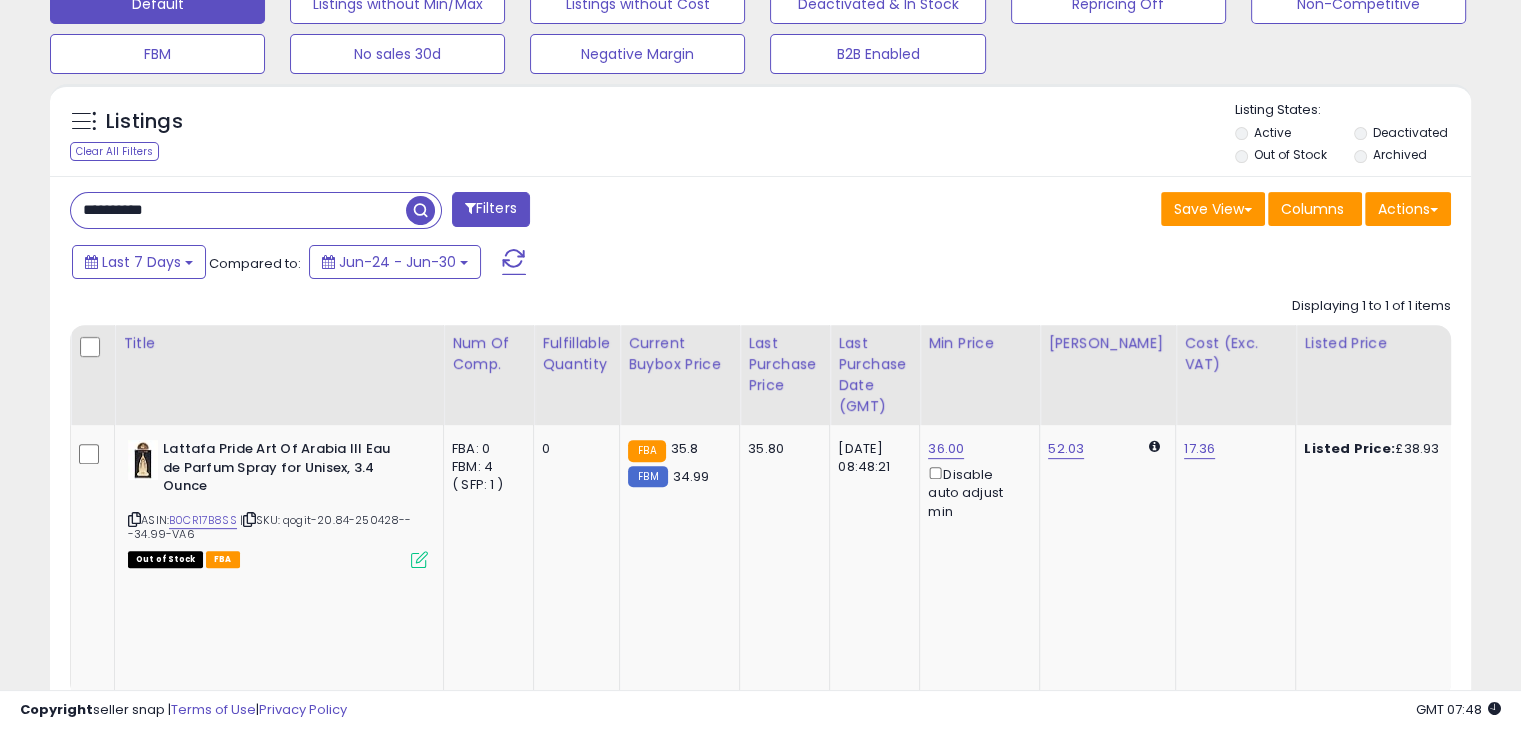 click on "**********" at bounding box center (238, 210) 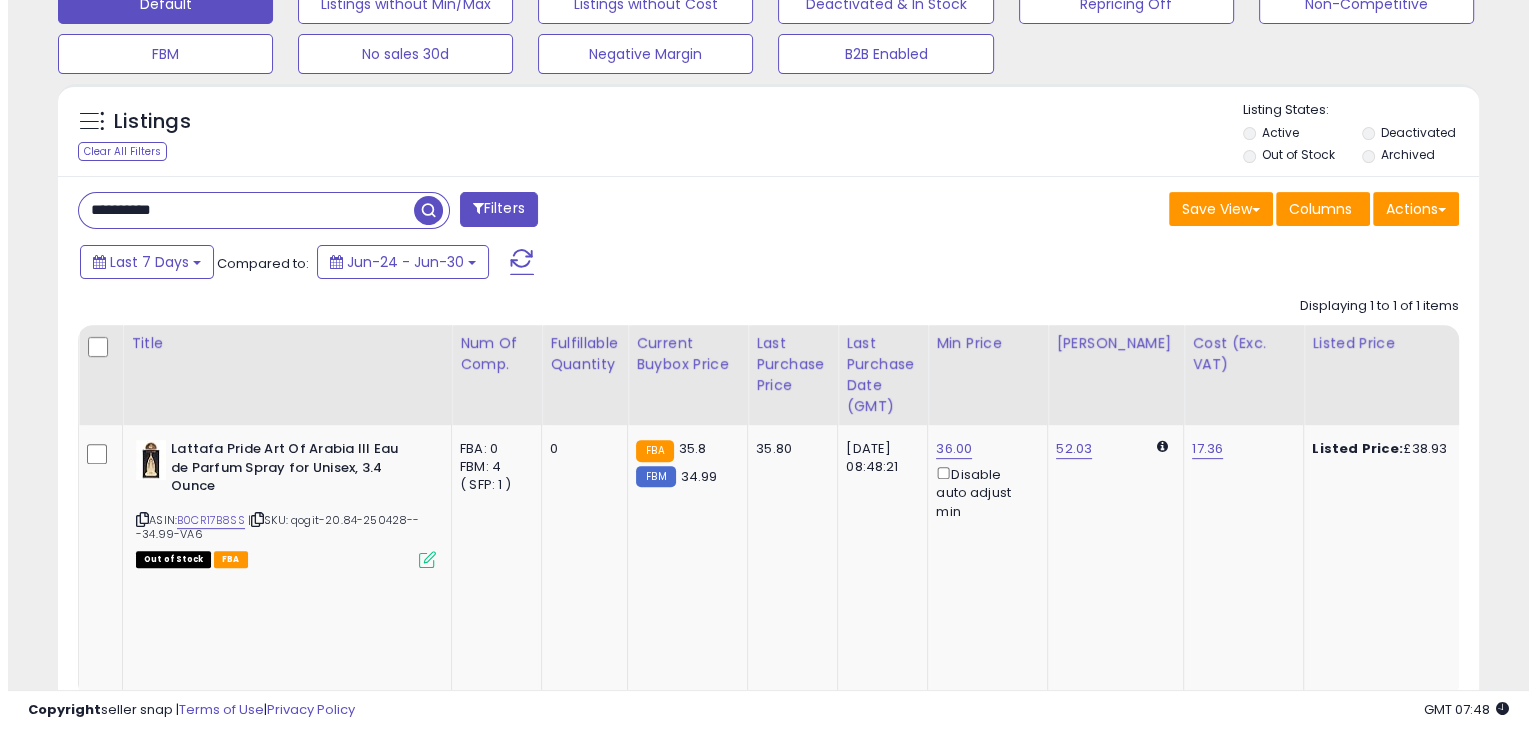scroll, scrollTop: 510, scrollLeft: 0, axis: vertical 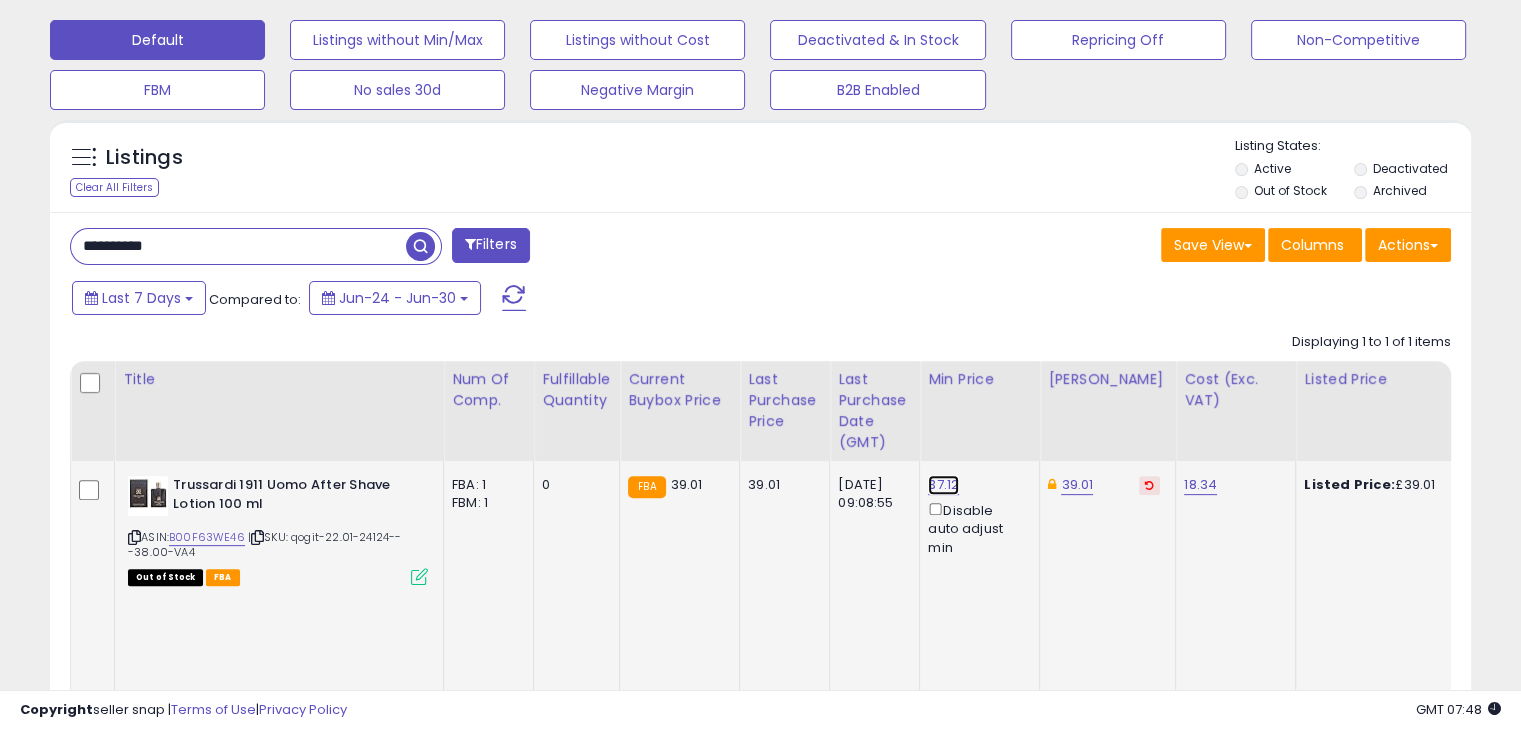 click on "37.12" at bounding box center (943, 485) 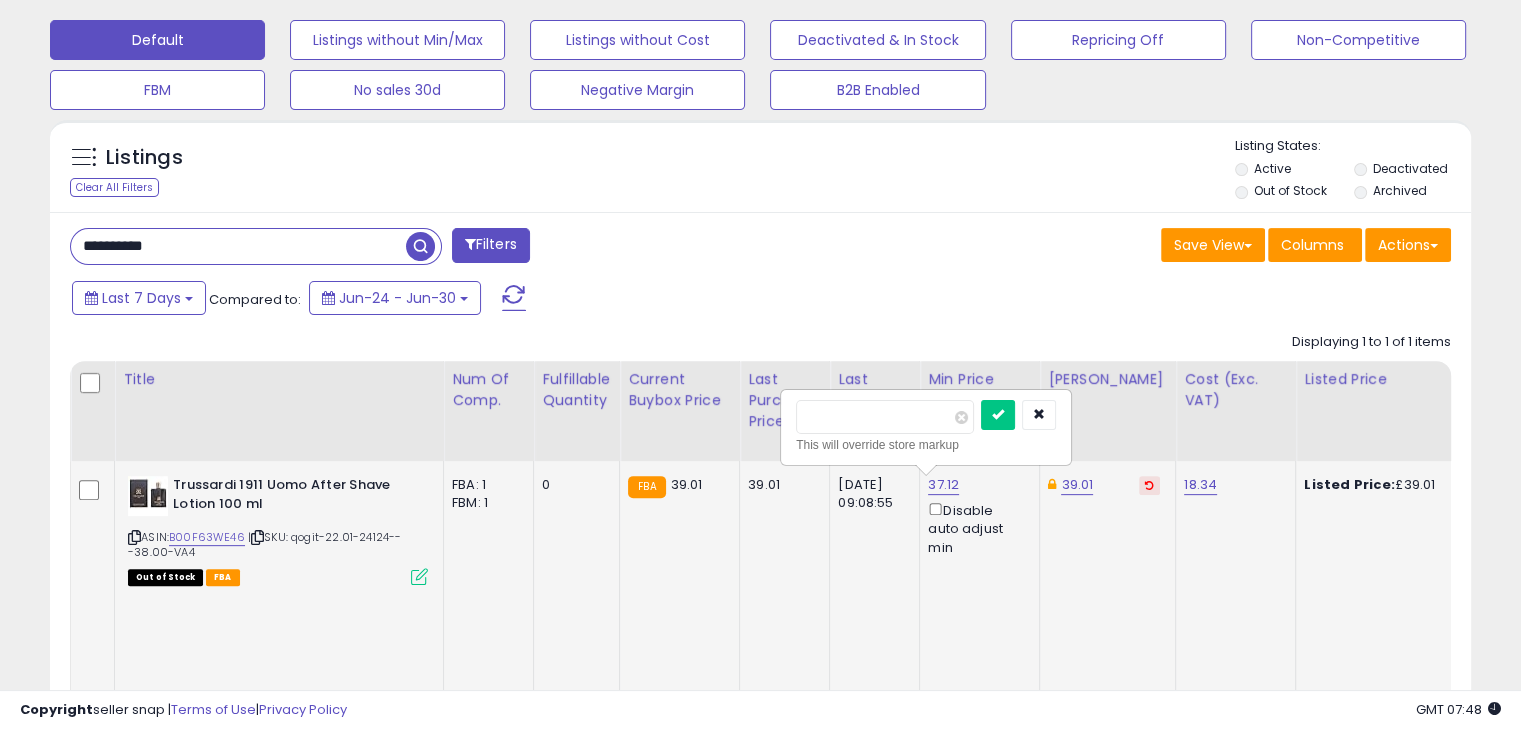 click on "*****" at bounding box center (885, 417) 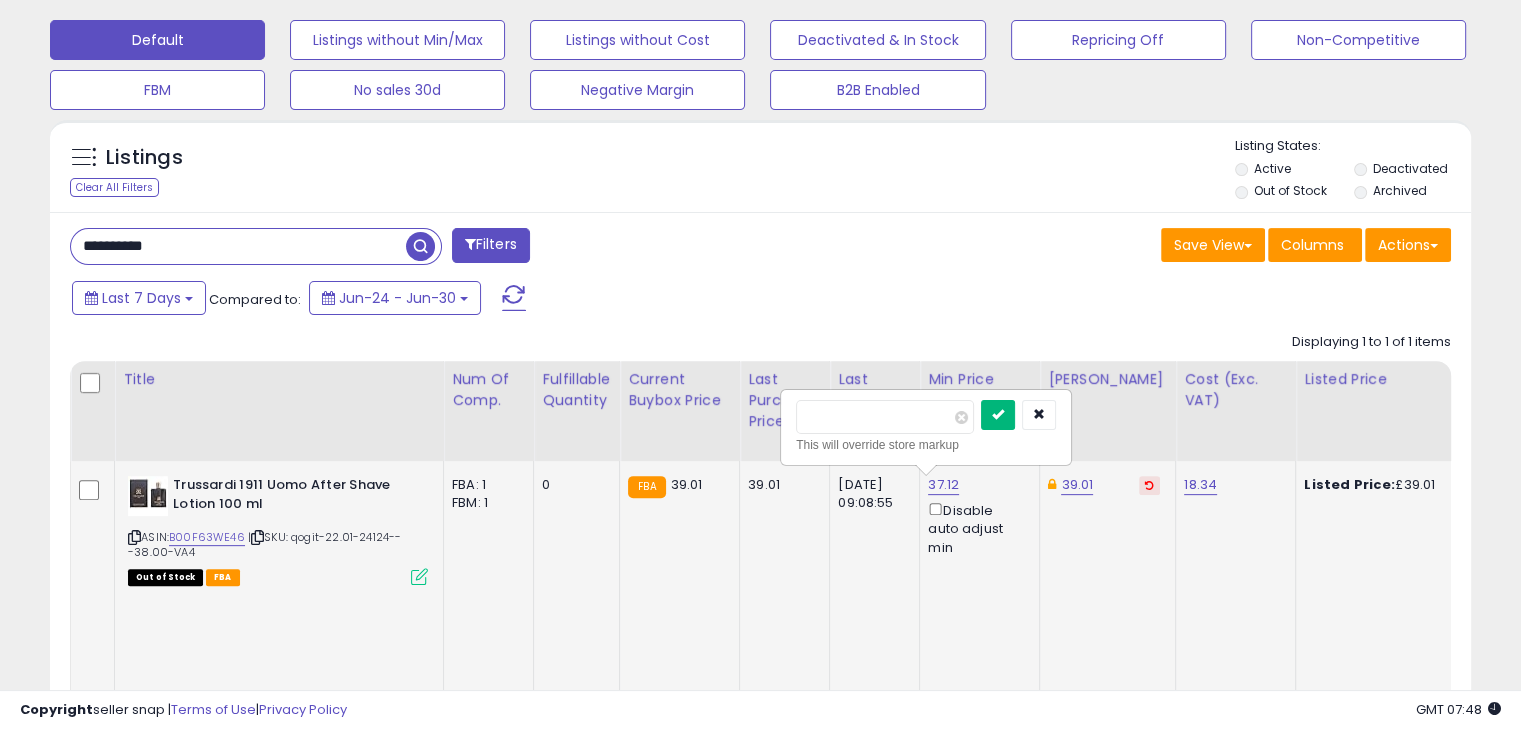 type on "**" 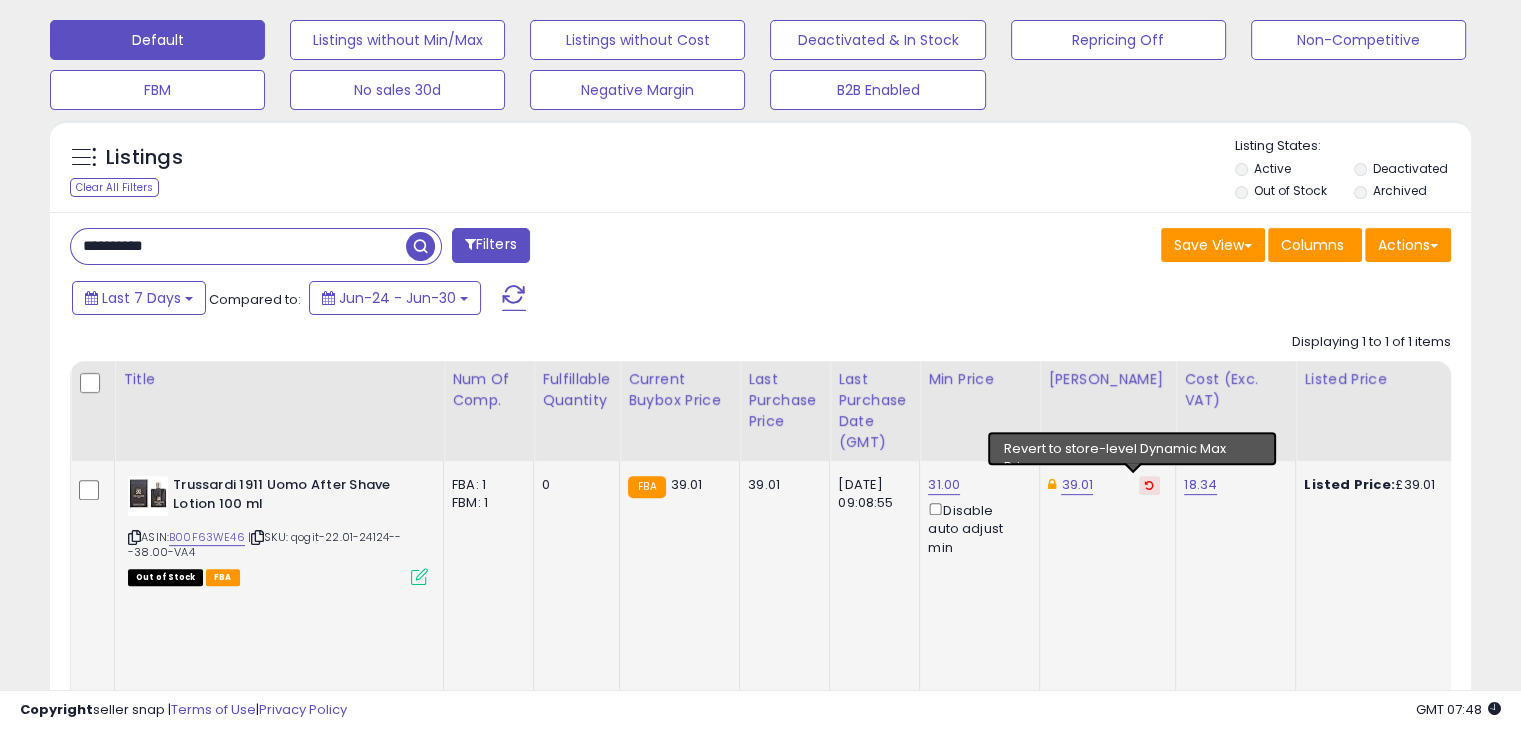 click at bounding box center [1149, 485] 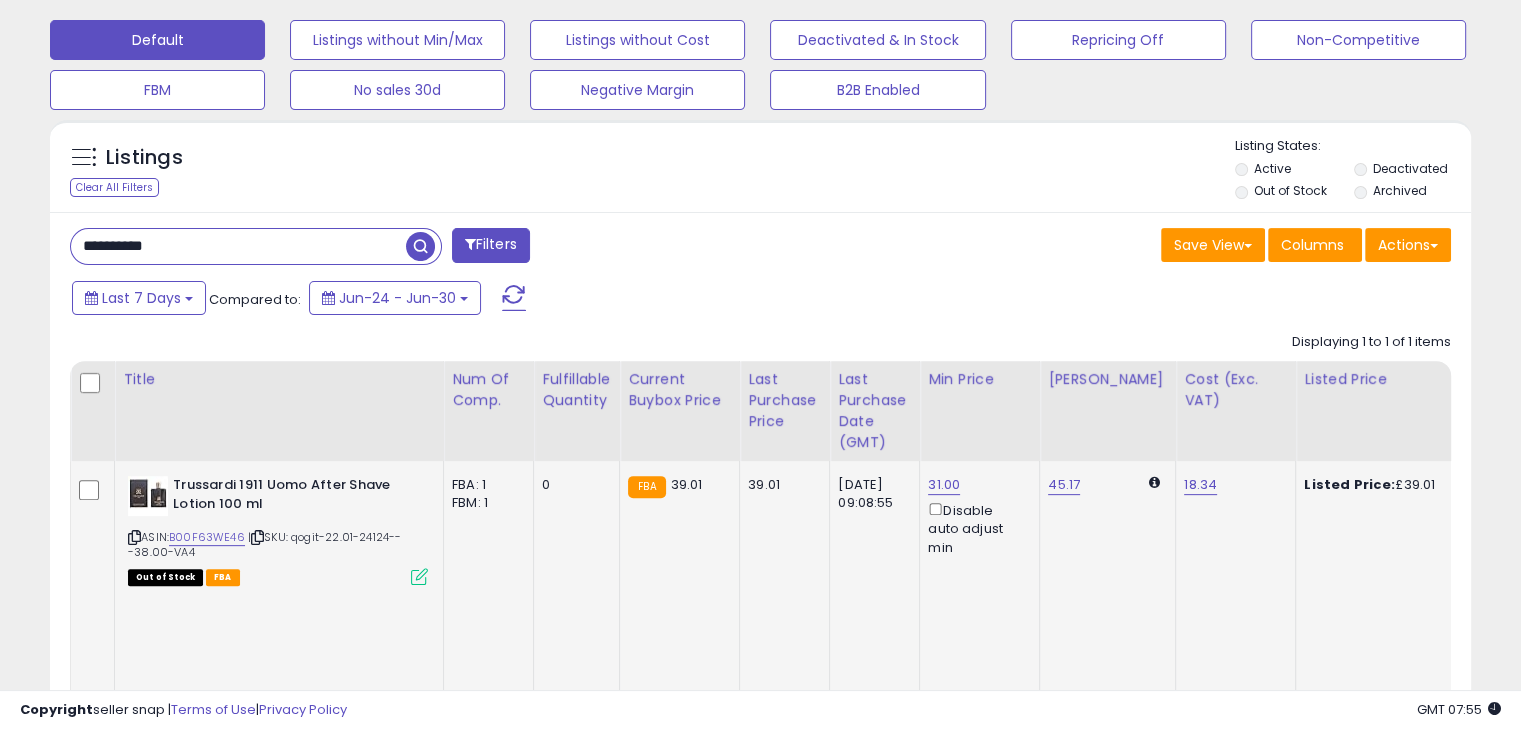 click on "**********" at bounding box center (238, 246) 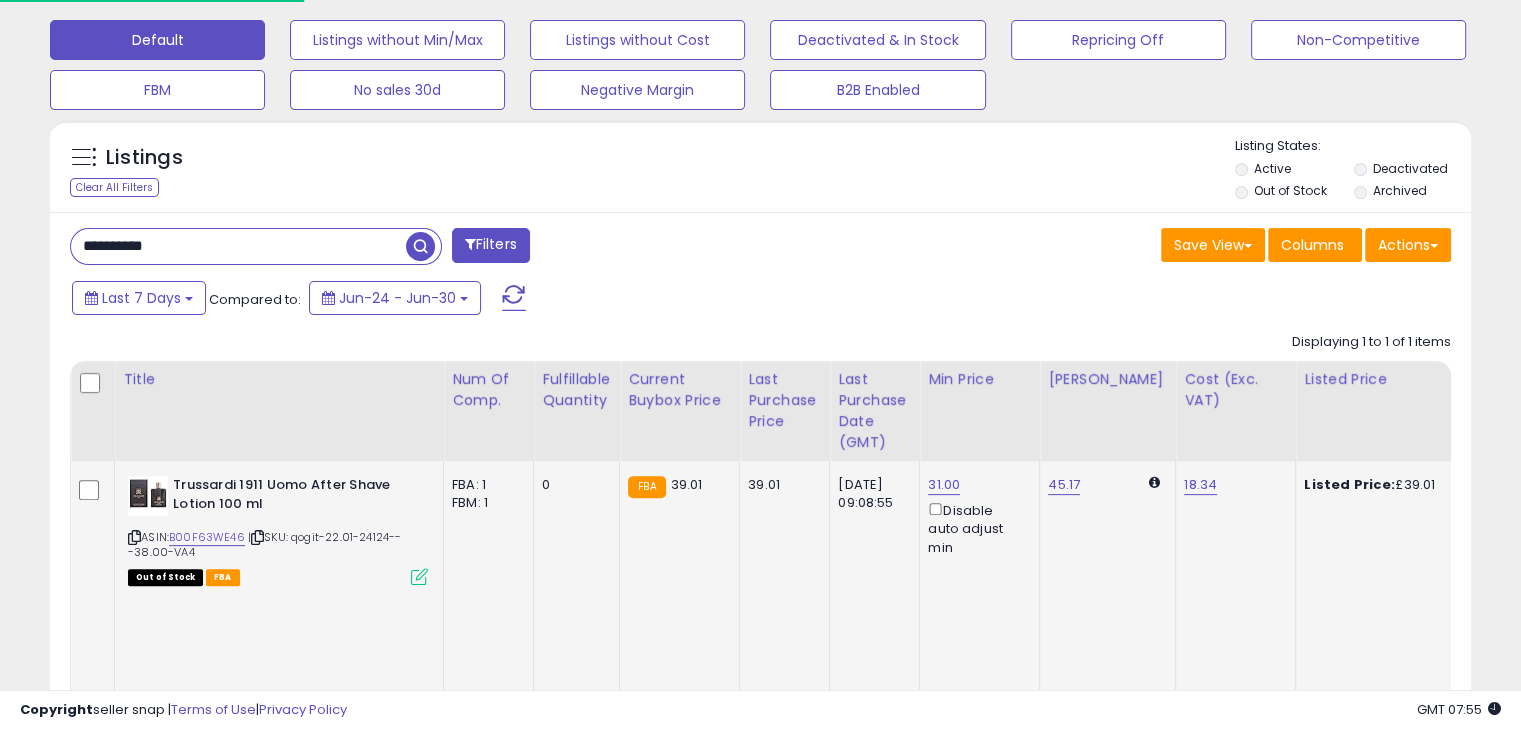 click on "**********" at bounding box center [238, 246] 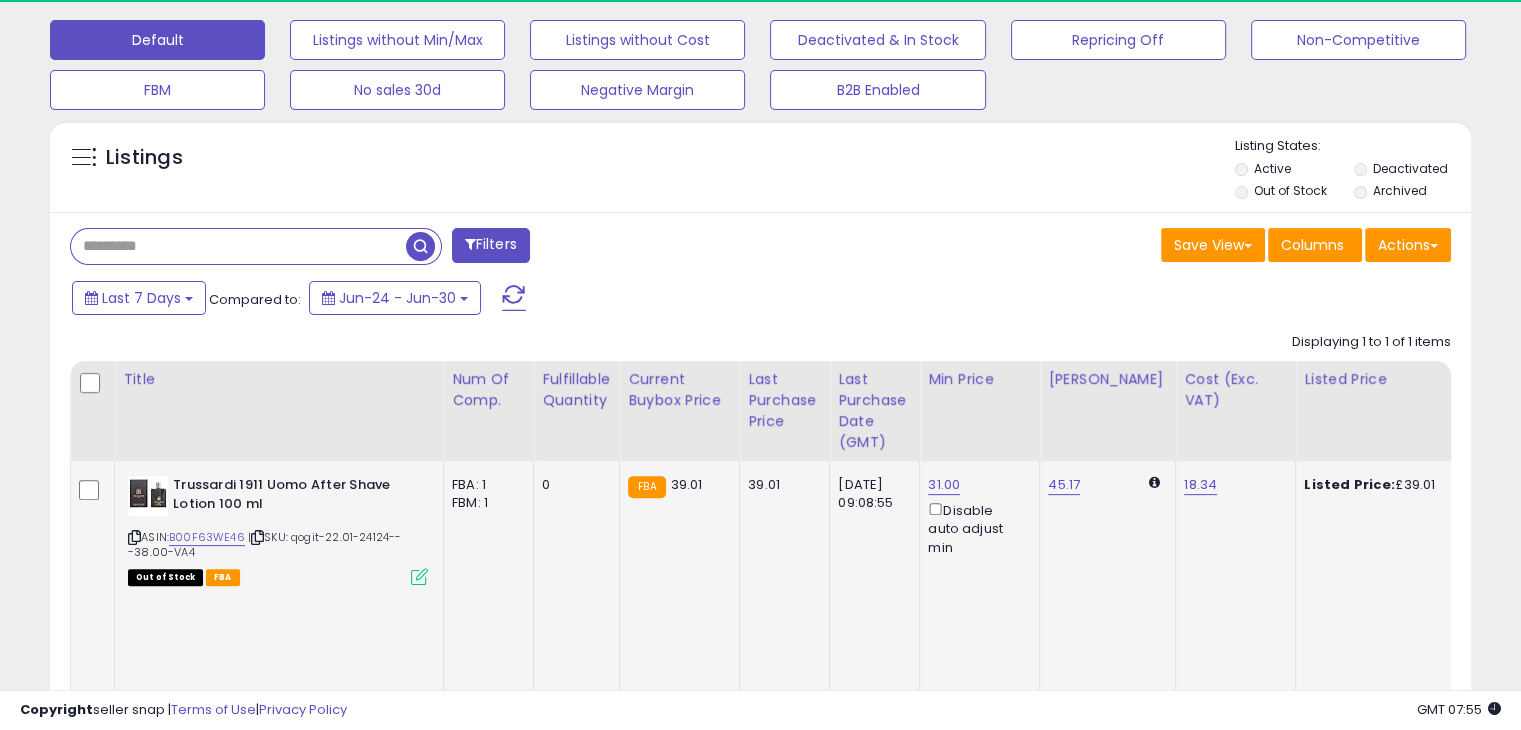 paste on "**********" 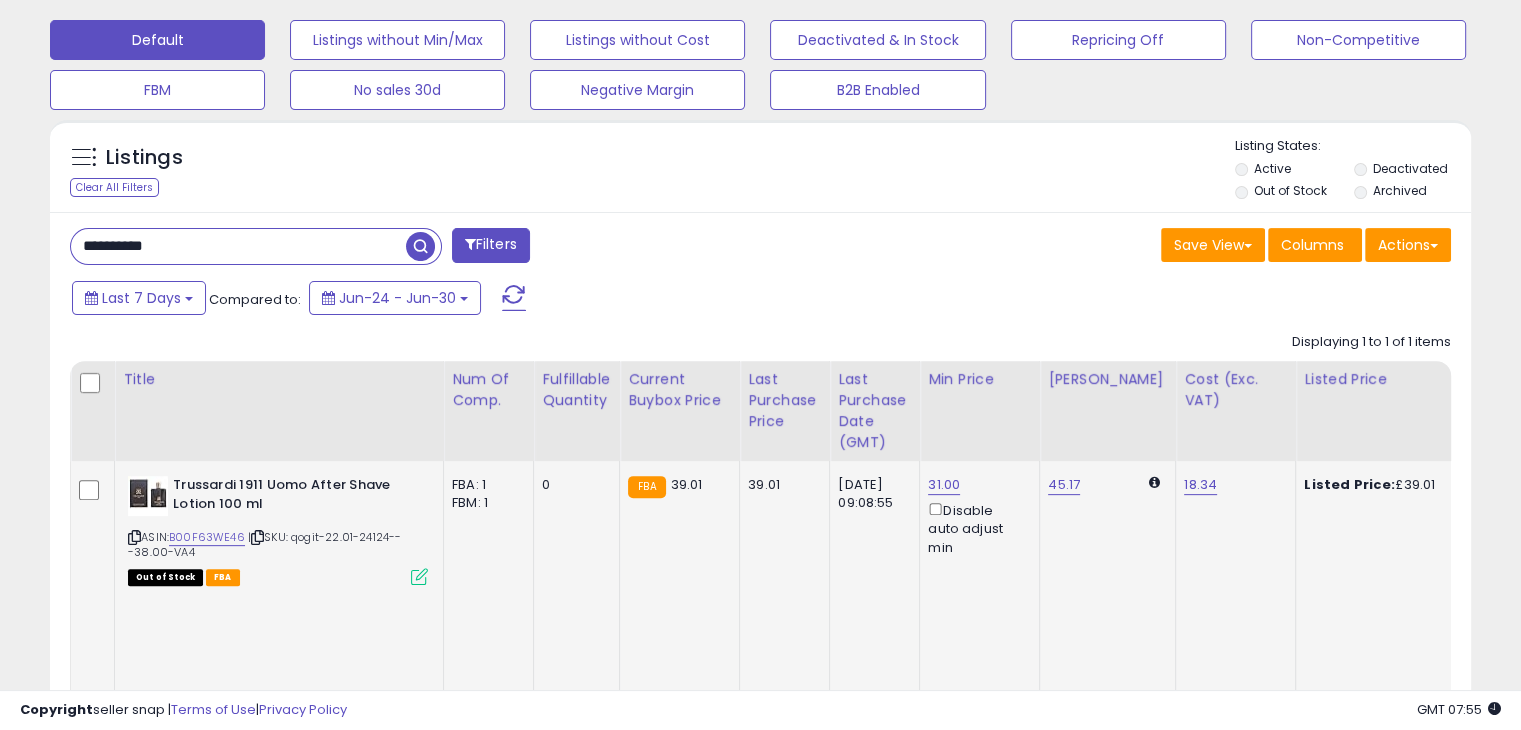 type on "**********" 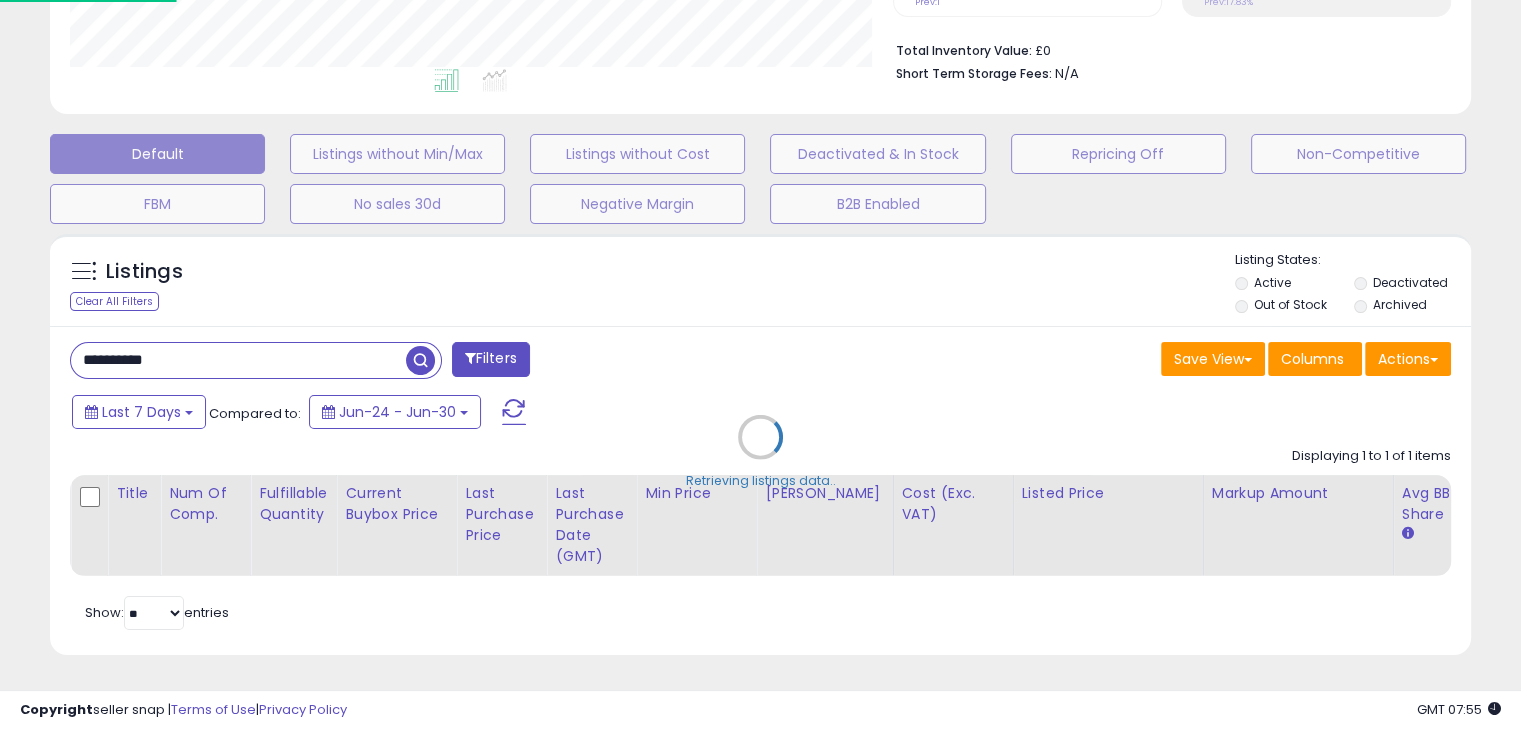 scroll, scrollTop: 999589, scrollLeft: 999168, axis: both 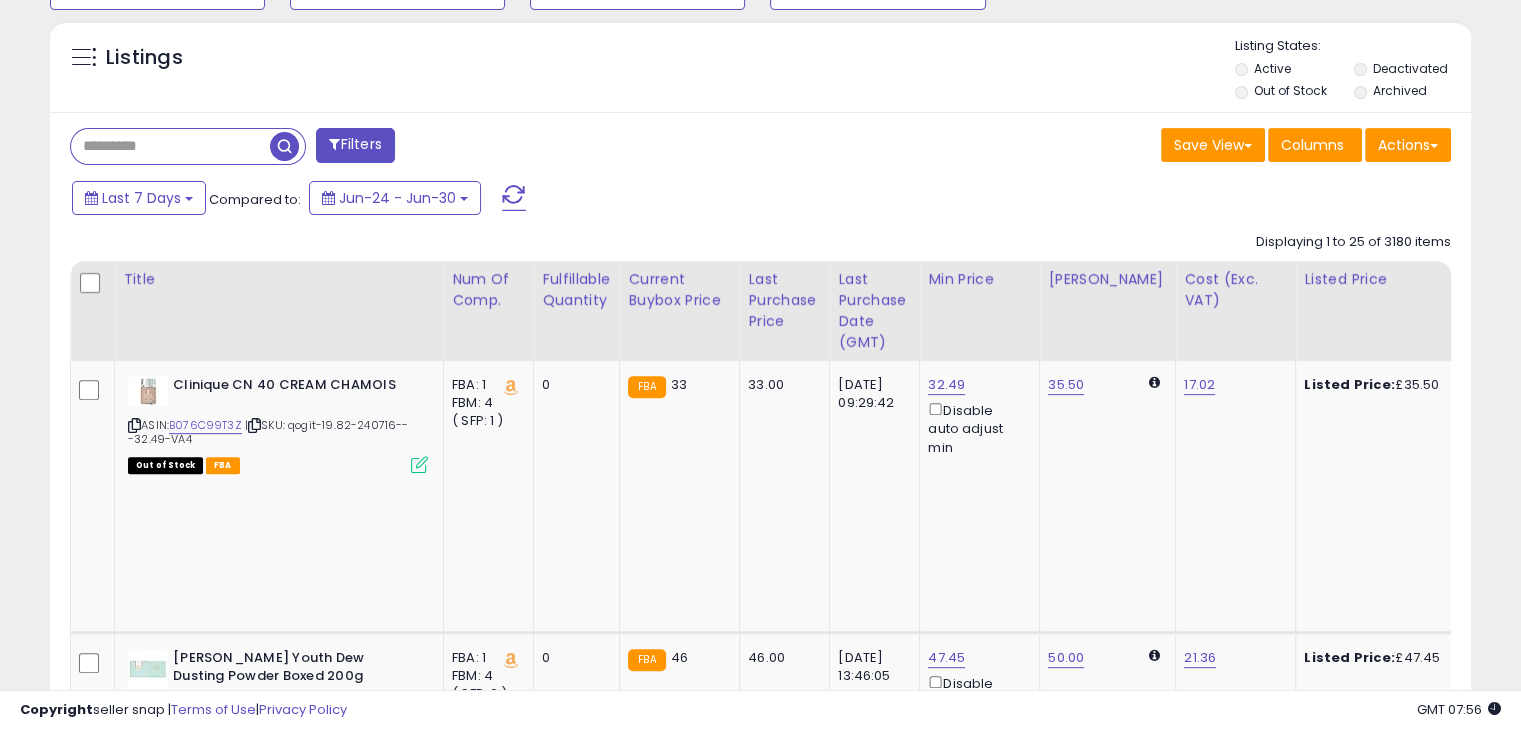 click at bounding box center (170, 146) 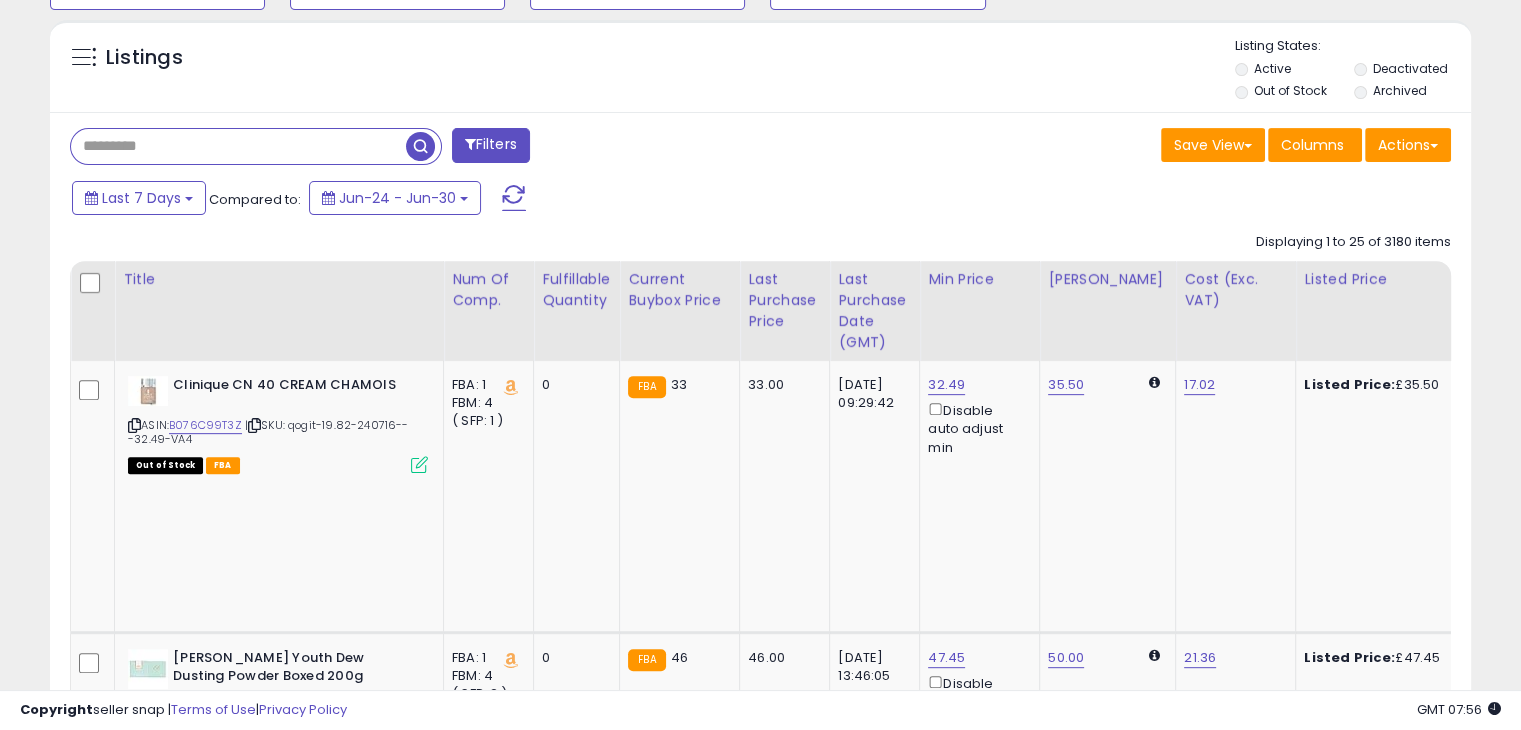paste on "**********" 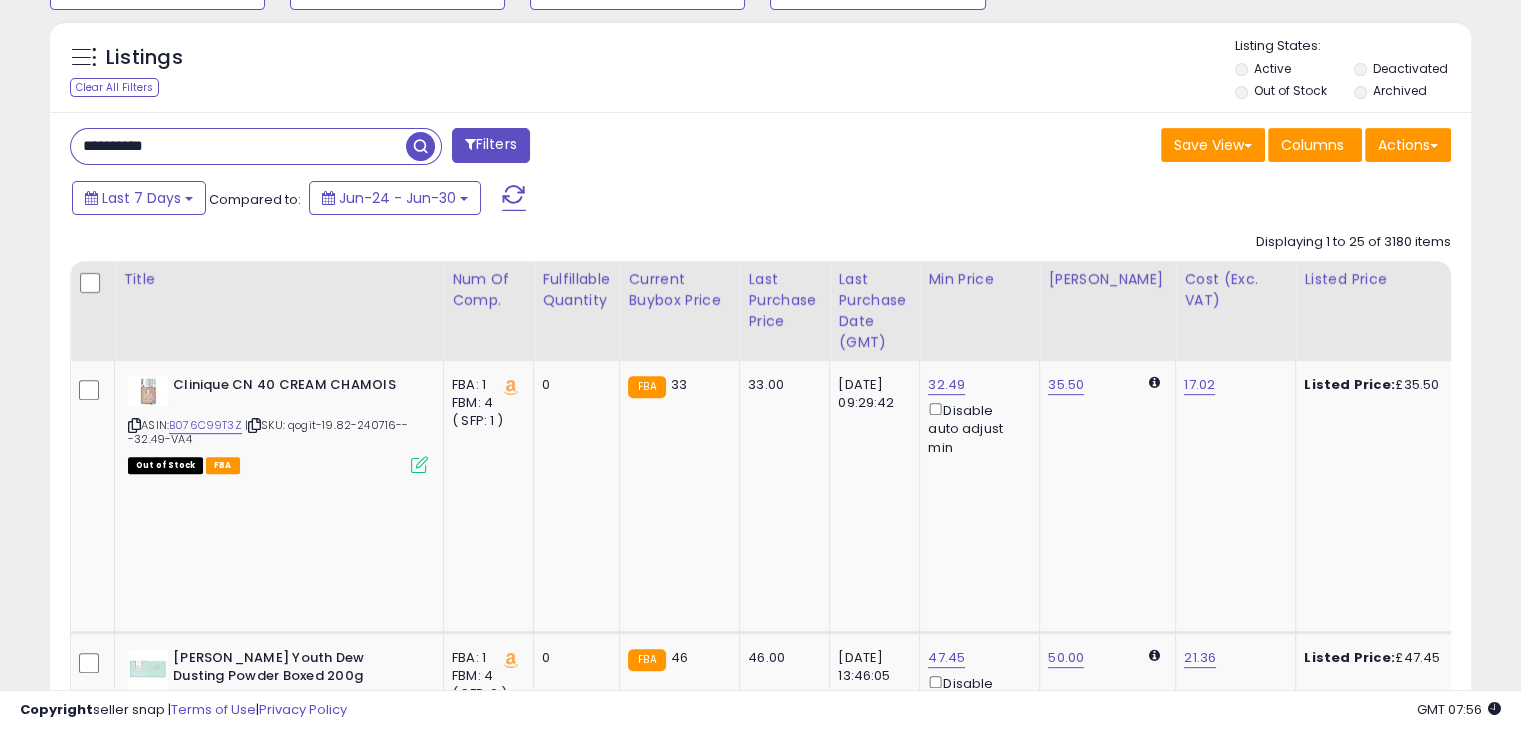 type on "**********" 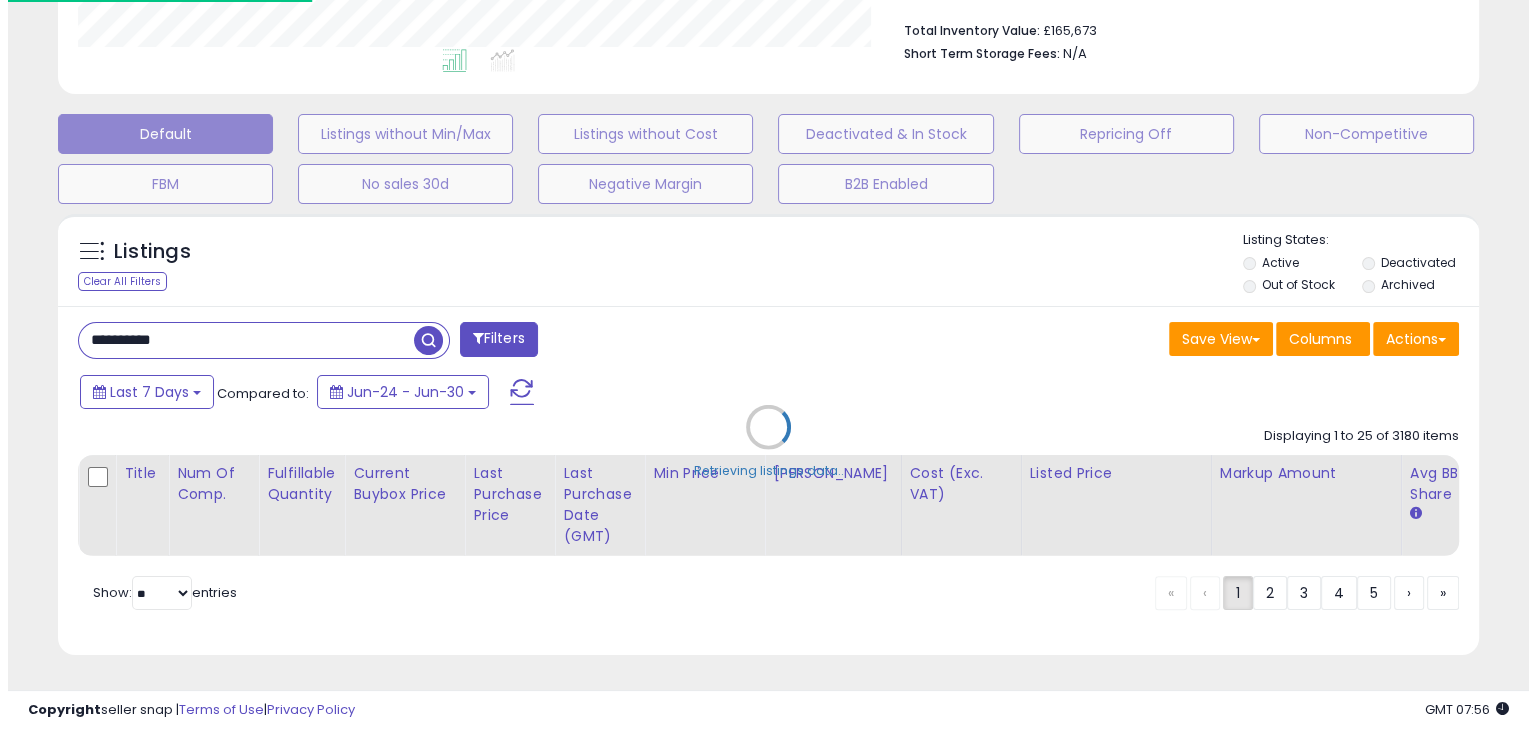 scroll, scrollTop: 530, scrollLeft: 0, axis: vertical 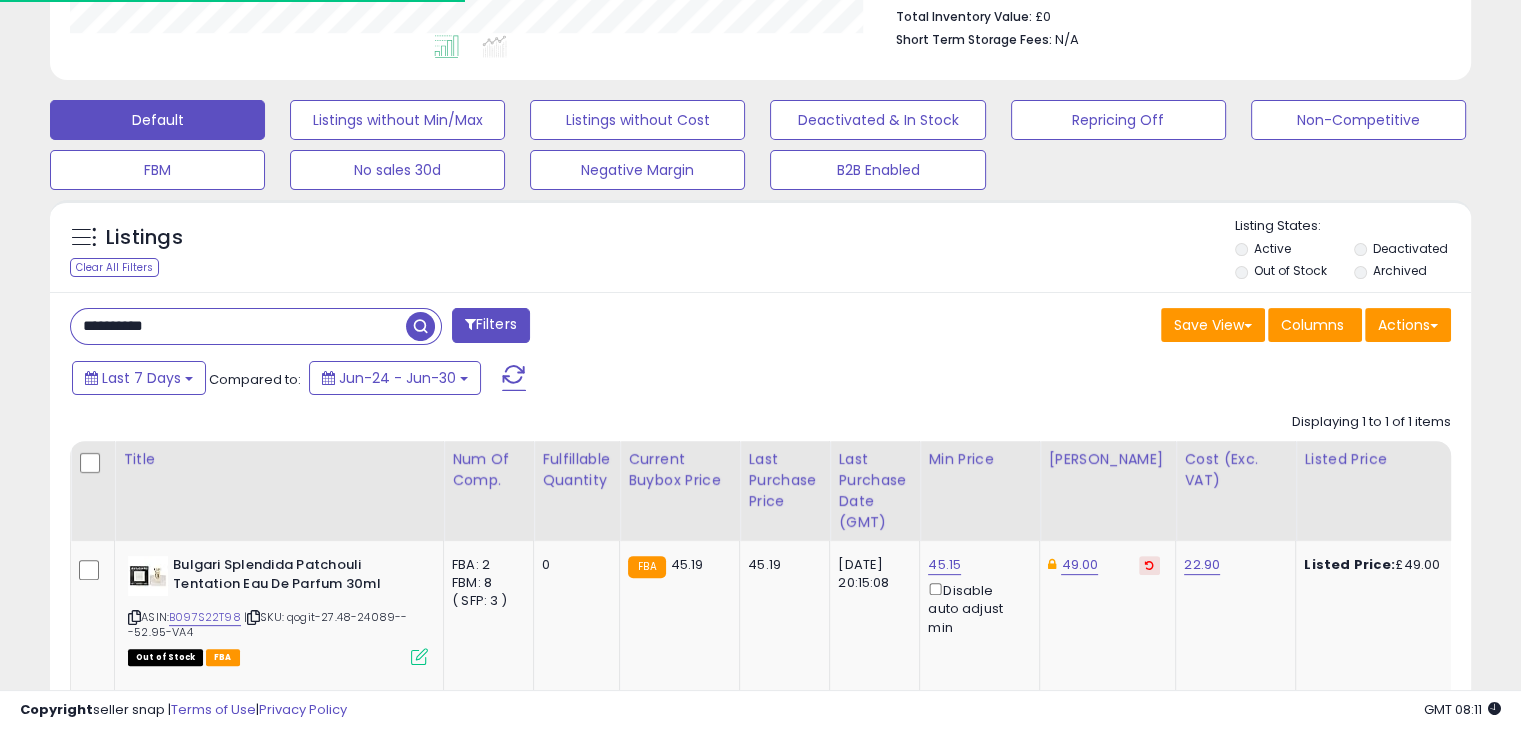 click on "**********" at bounding box center (238, 326) 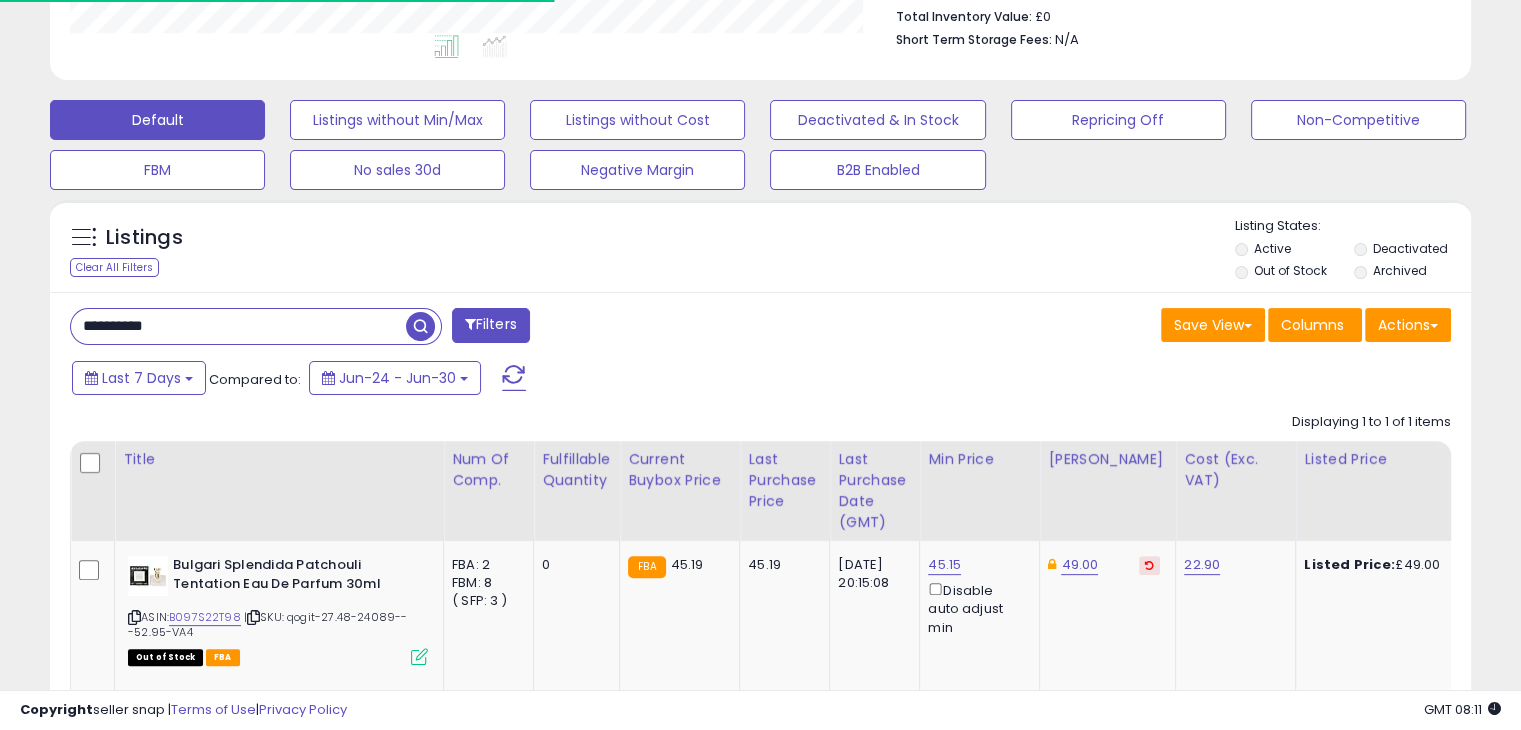 click on "**********" at bounding box center (238, 326) 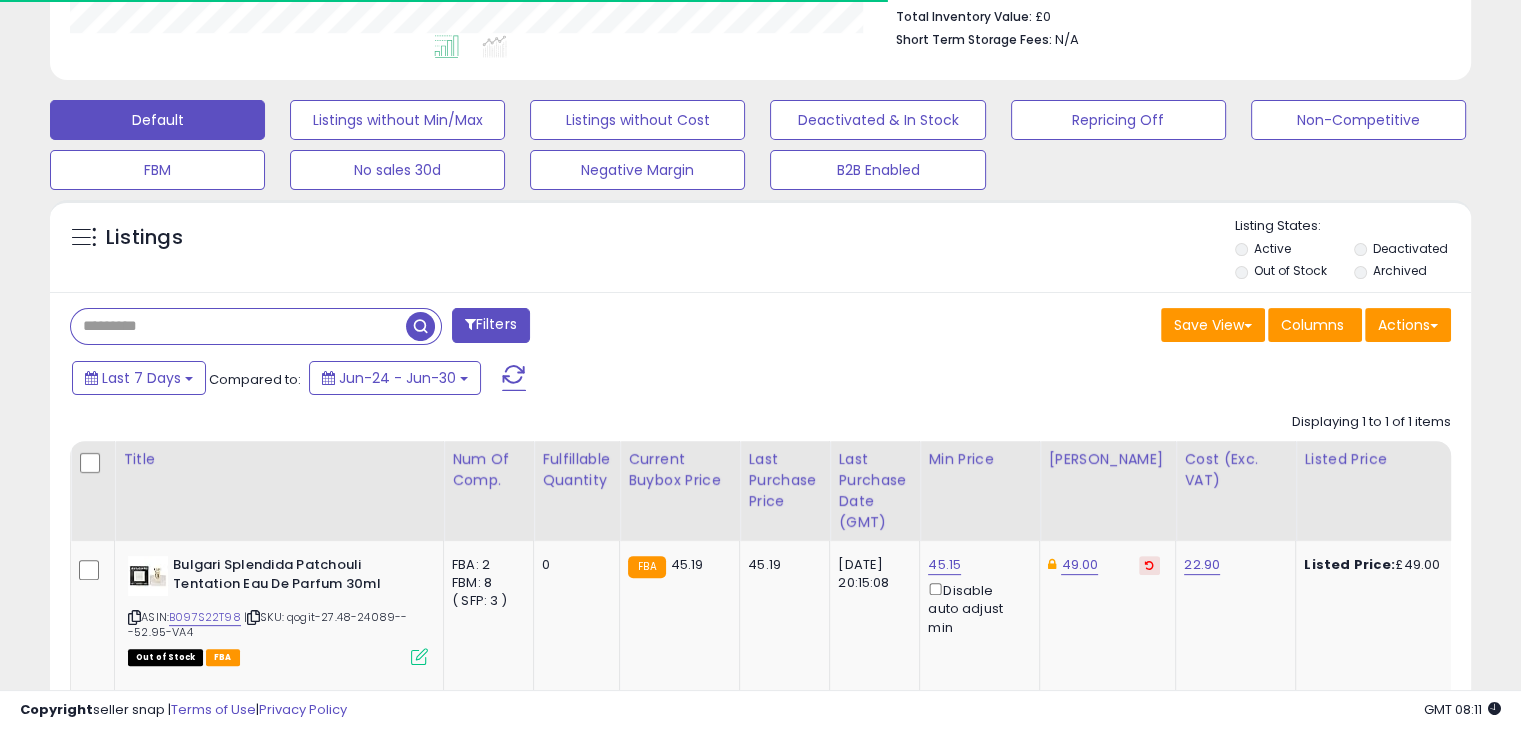 paste on "**********" 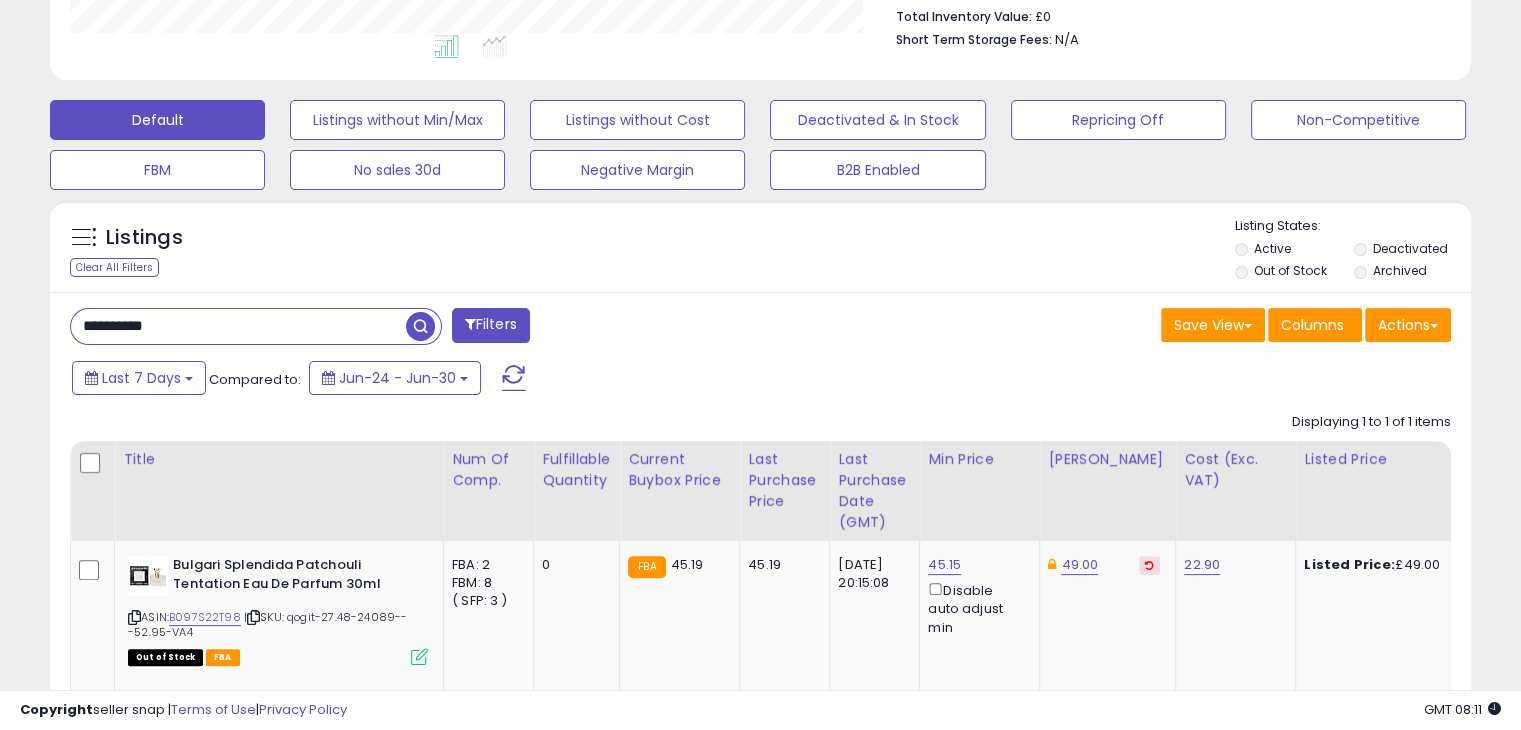 type on "**********" 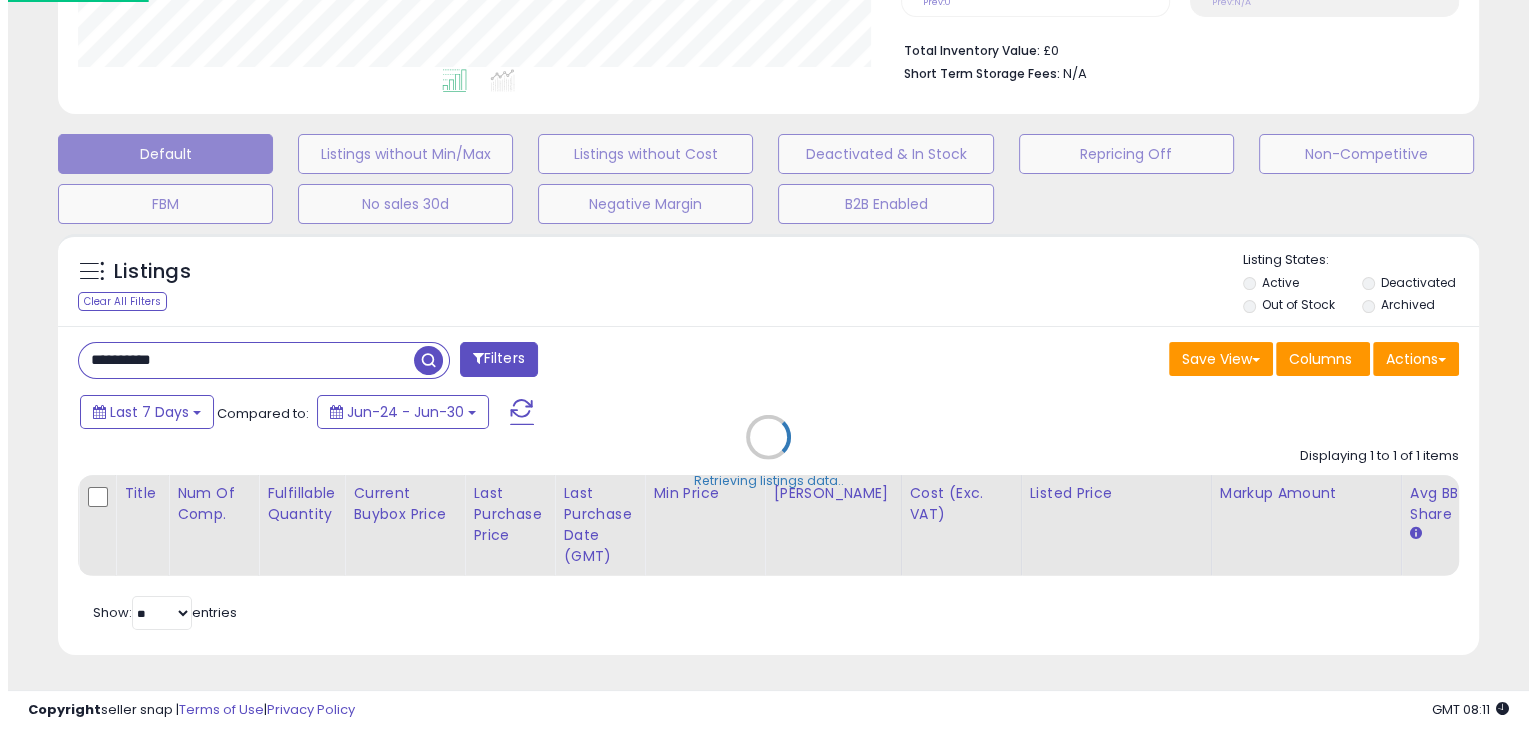 scroll, scrollTop: 510, scrollLeft: 0, axis: vertical 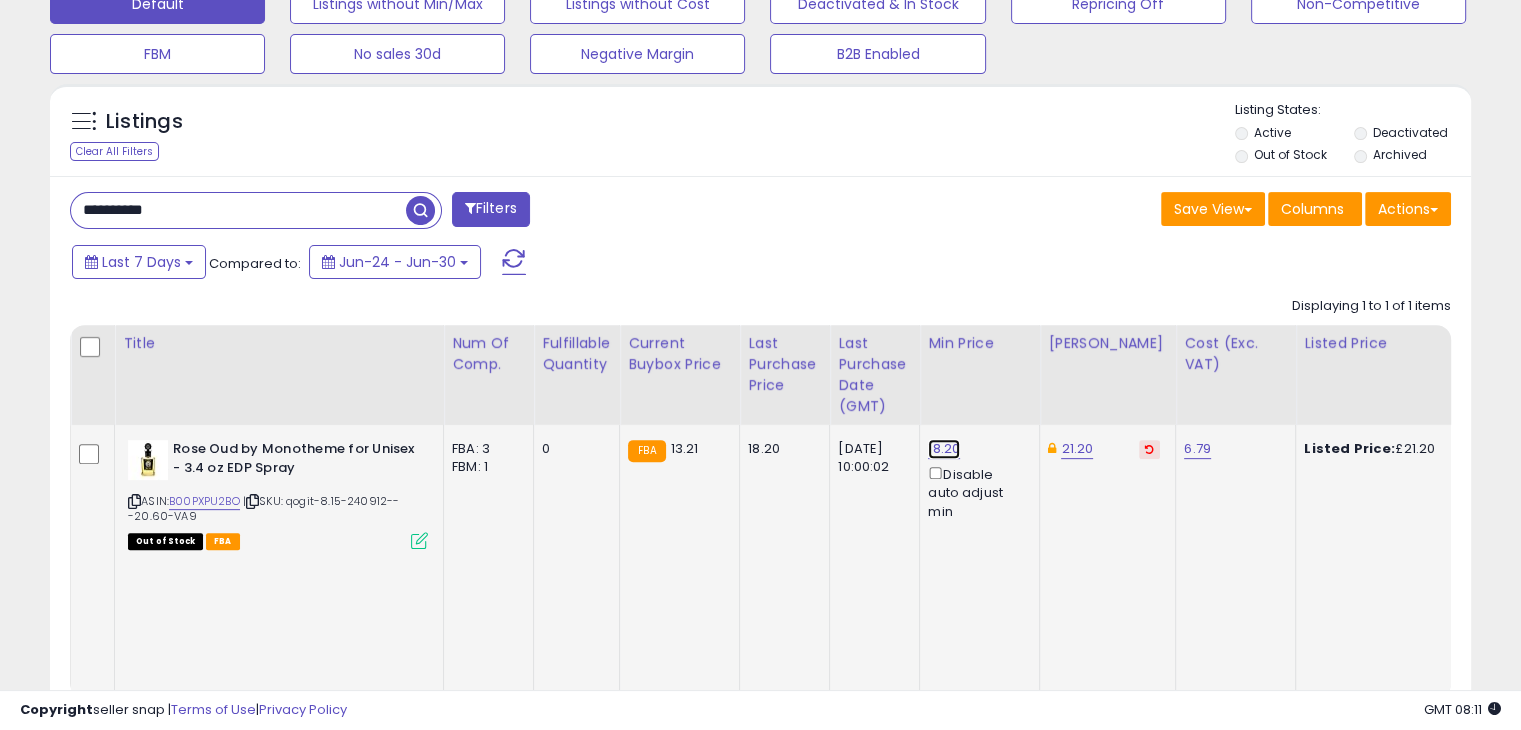 click on "18.20" at bounding box center [944, 449] 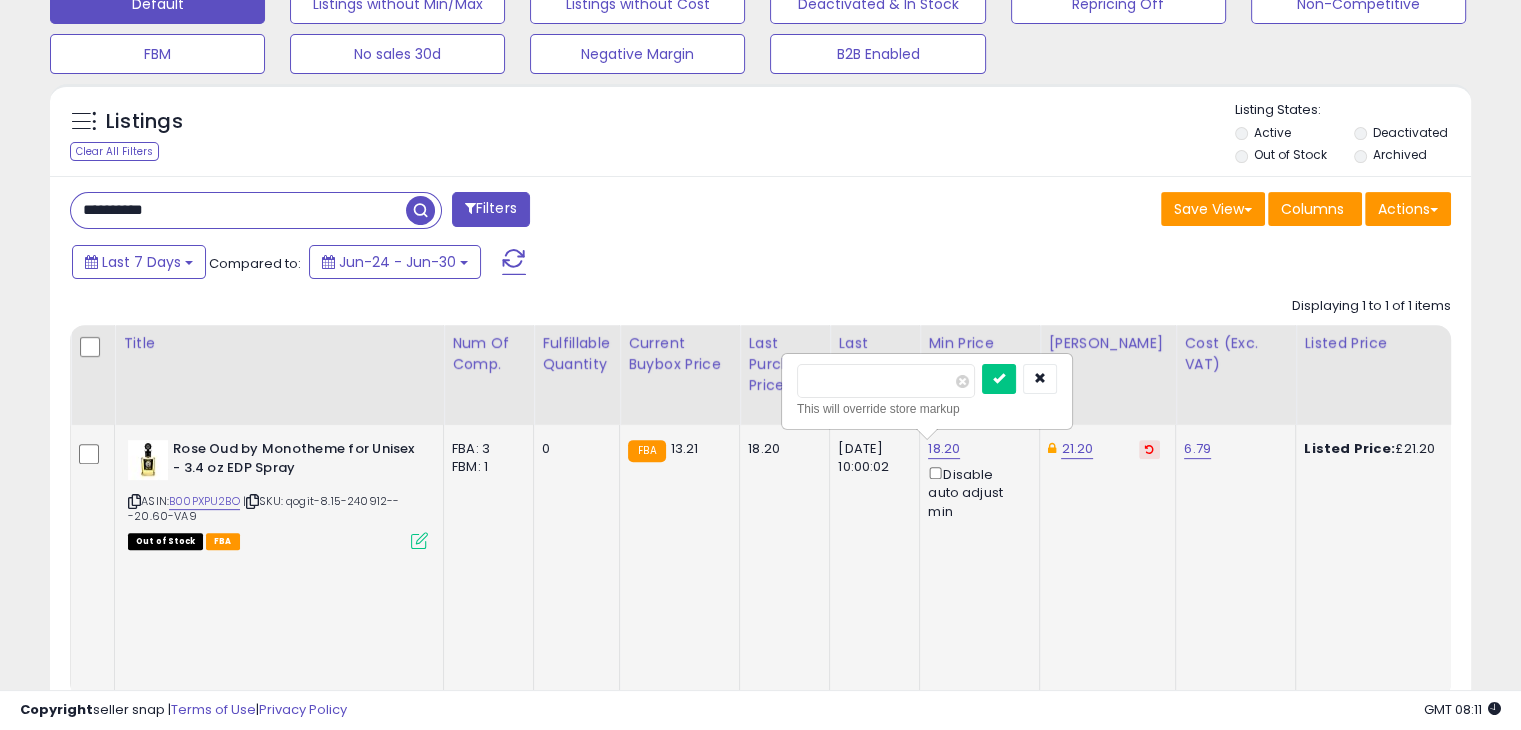 click on "*****" at bounding box center (886, 381) 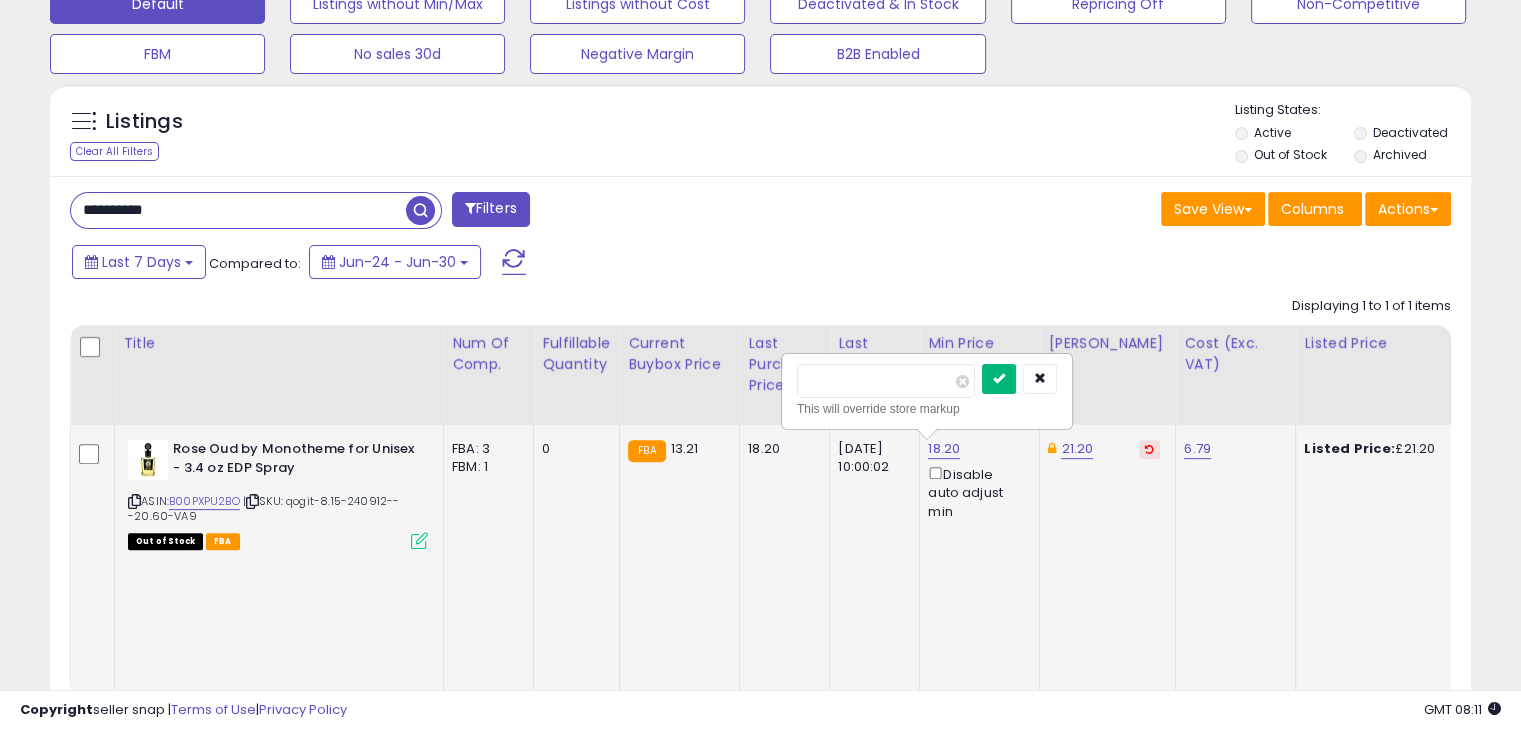 type on "**" 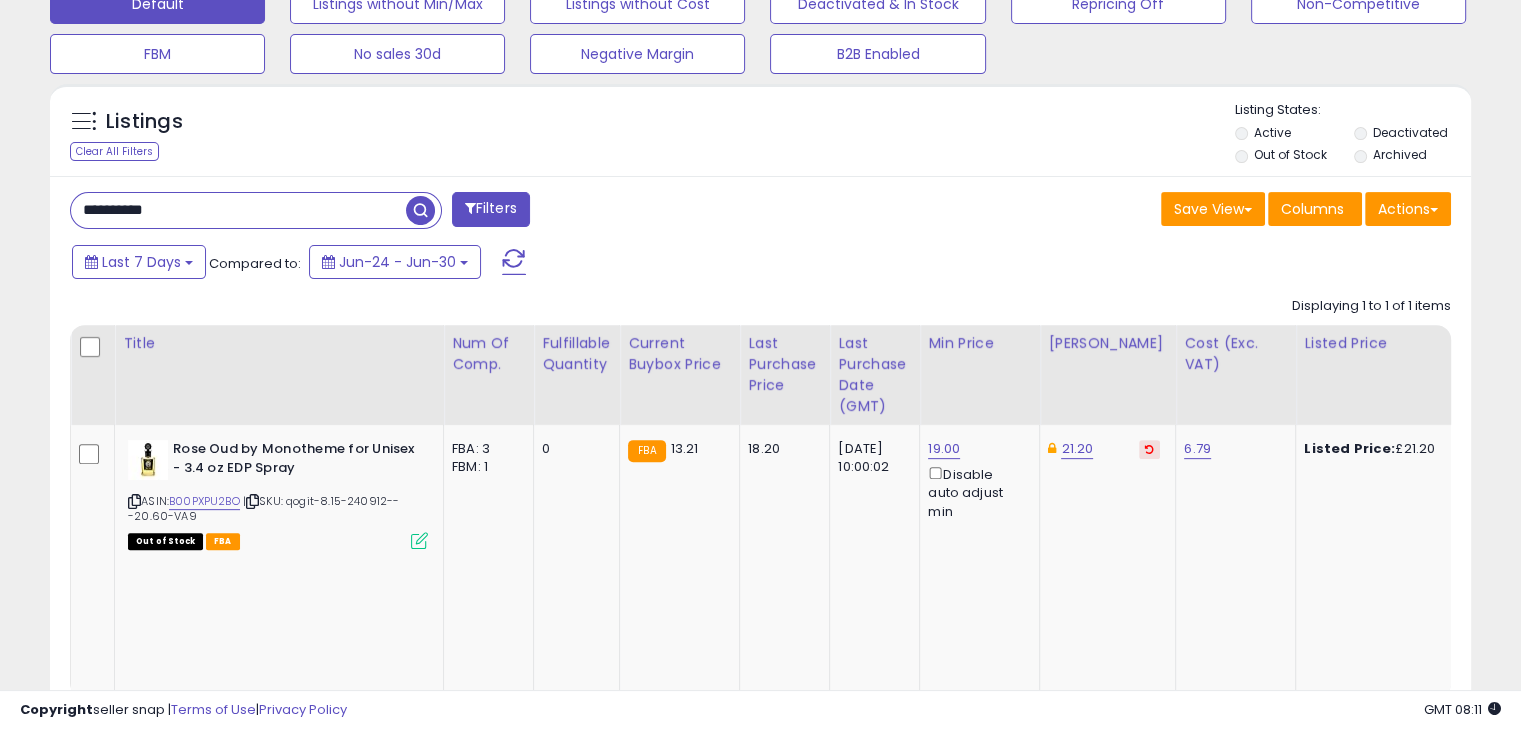 click at bounding box center (1149, 449) 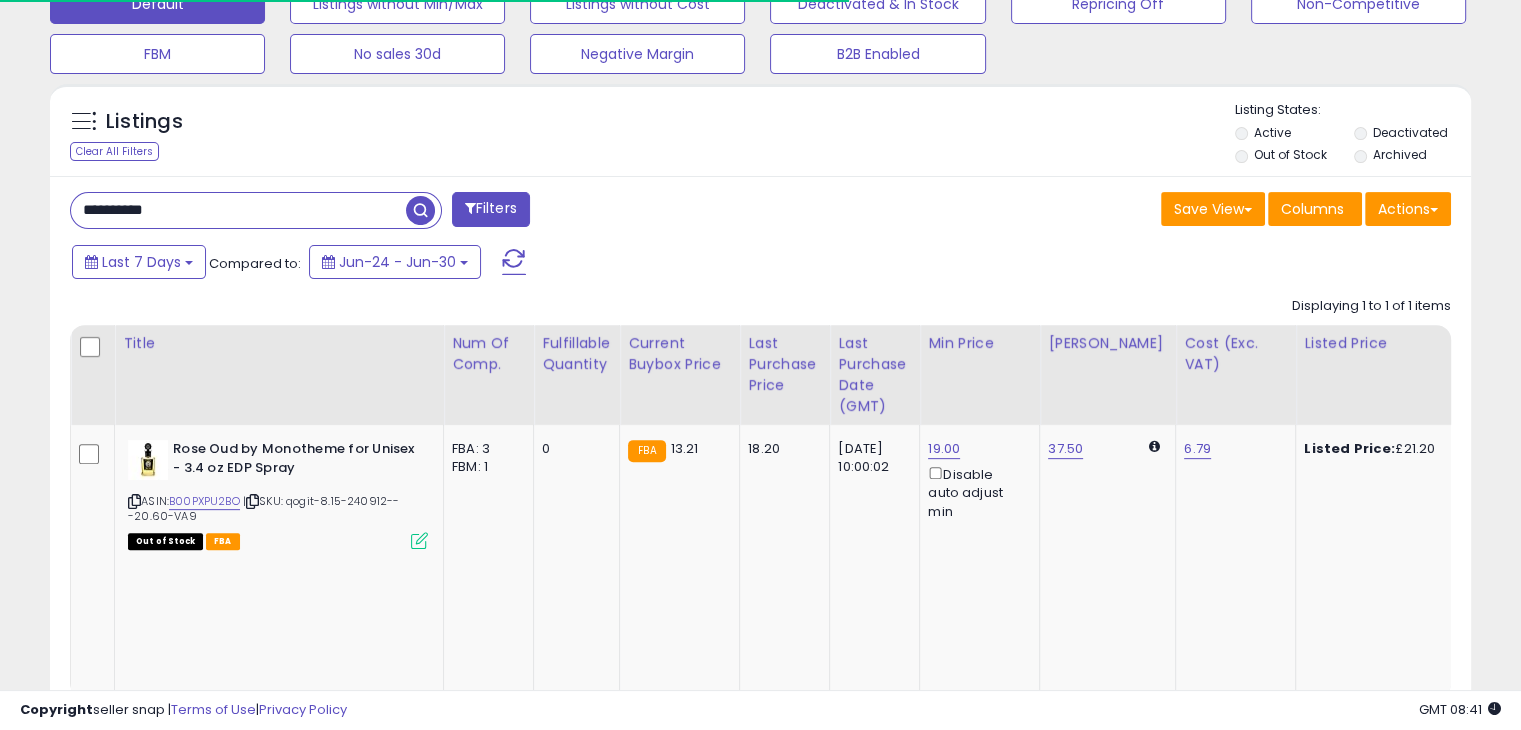 click on "**********" at bounding box center [238, 210] 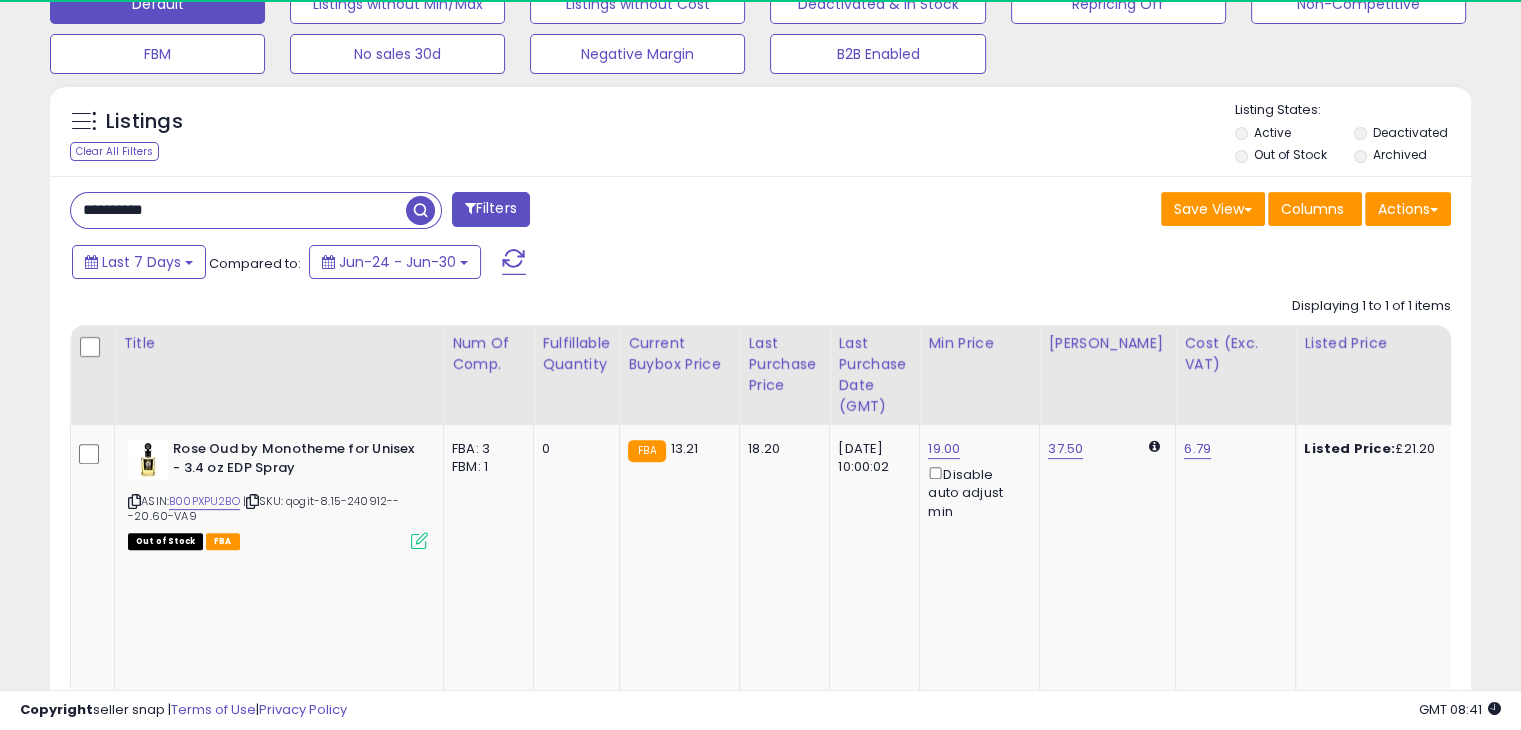 click on "**********" at bounding box center [238, 210] 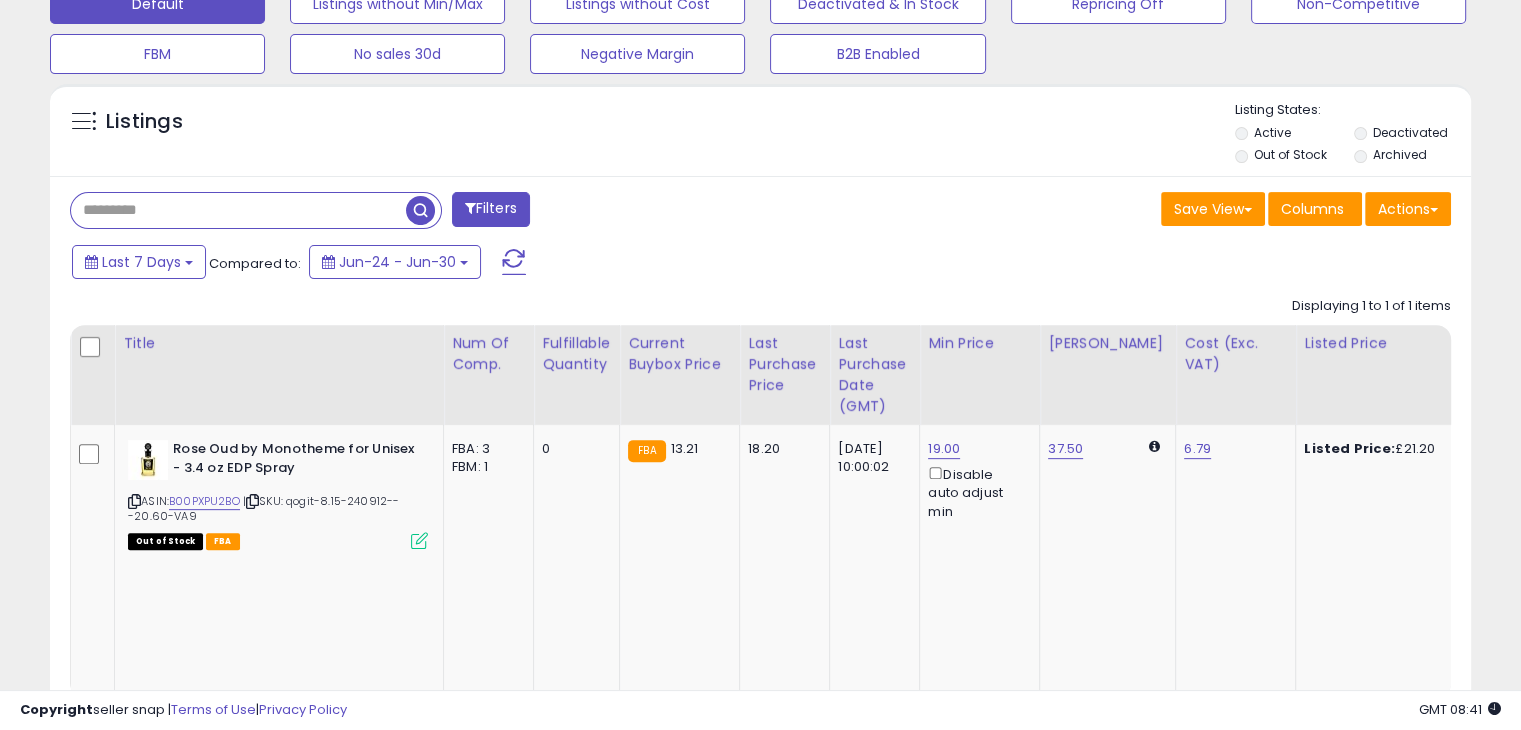 paste on "**********" 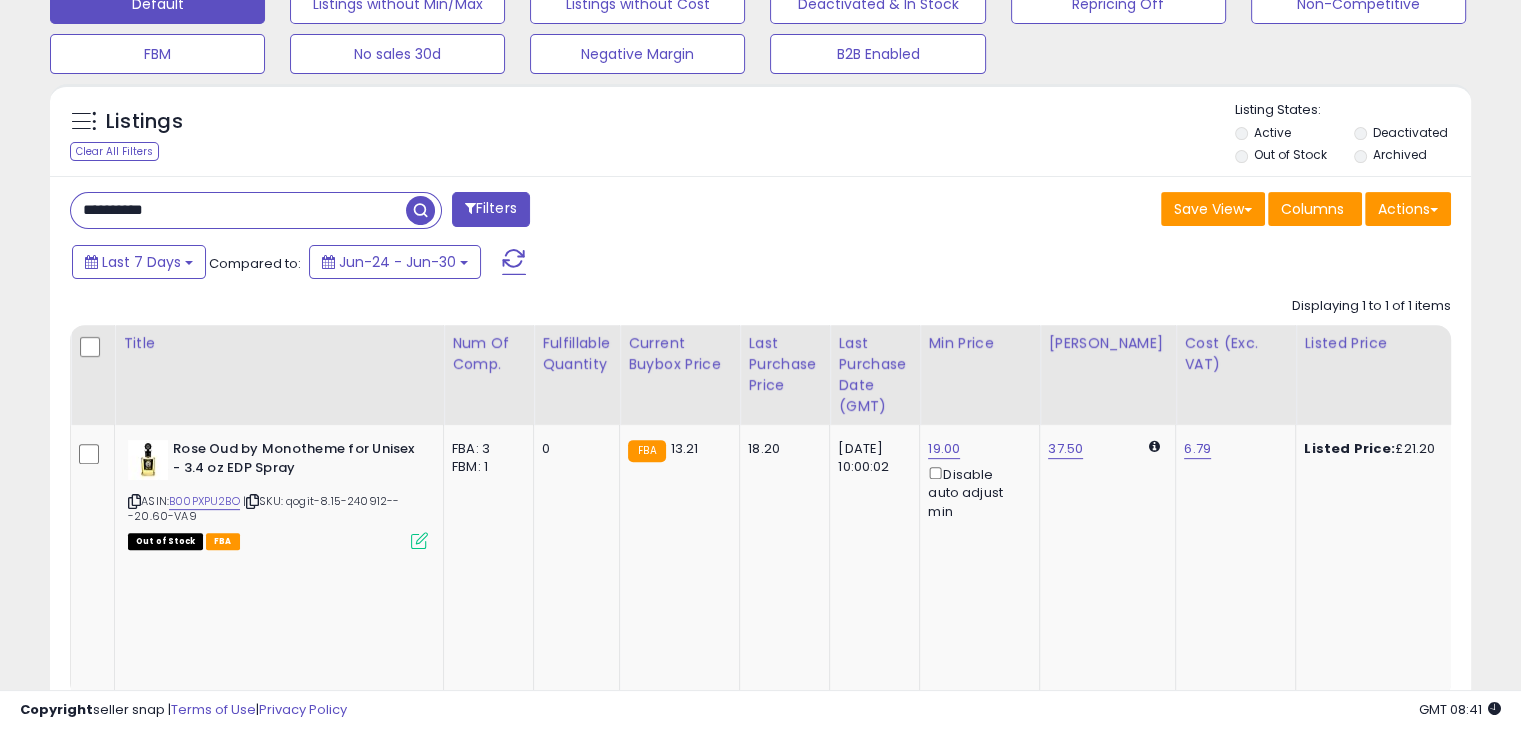 type on "**********" 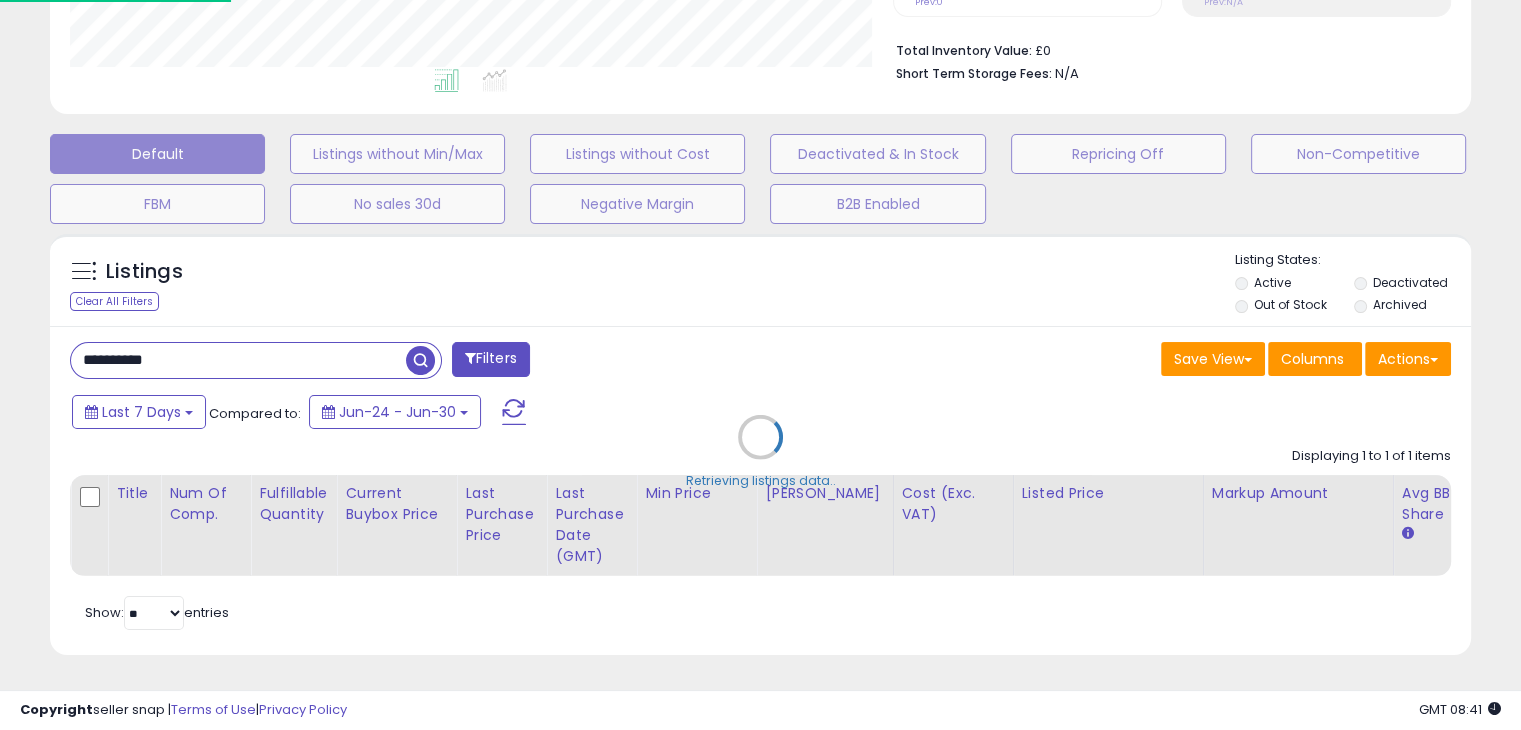 scroll, scrollTop: 999589, scrollLeft: 999168, axis: both 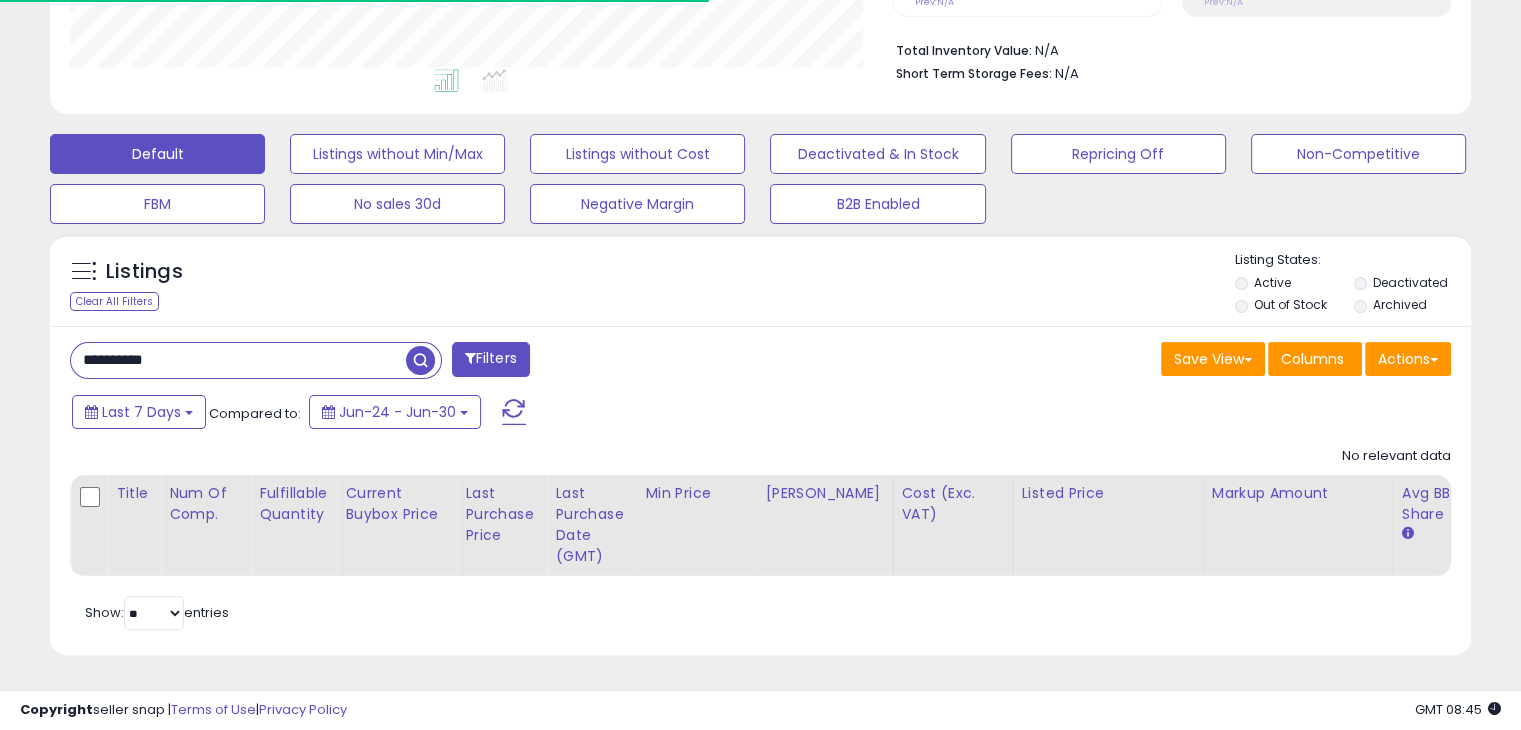 click on "**********" at bounding box center [238, 360] 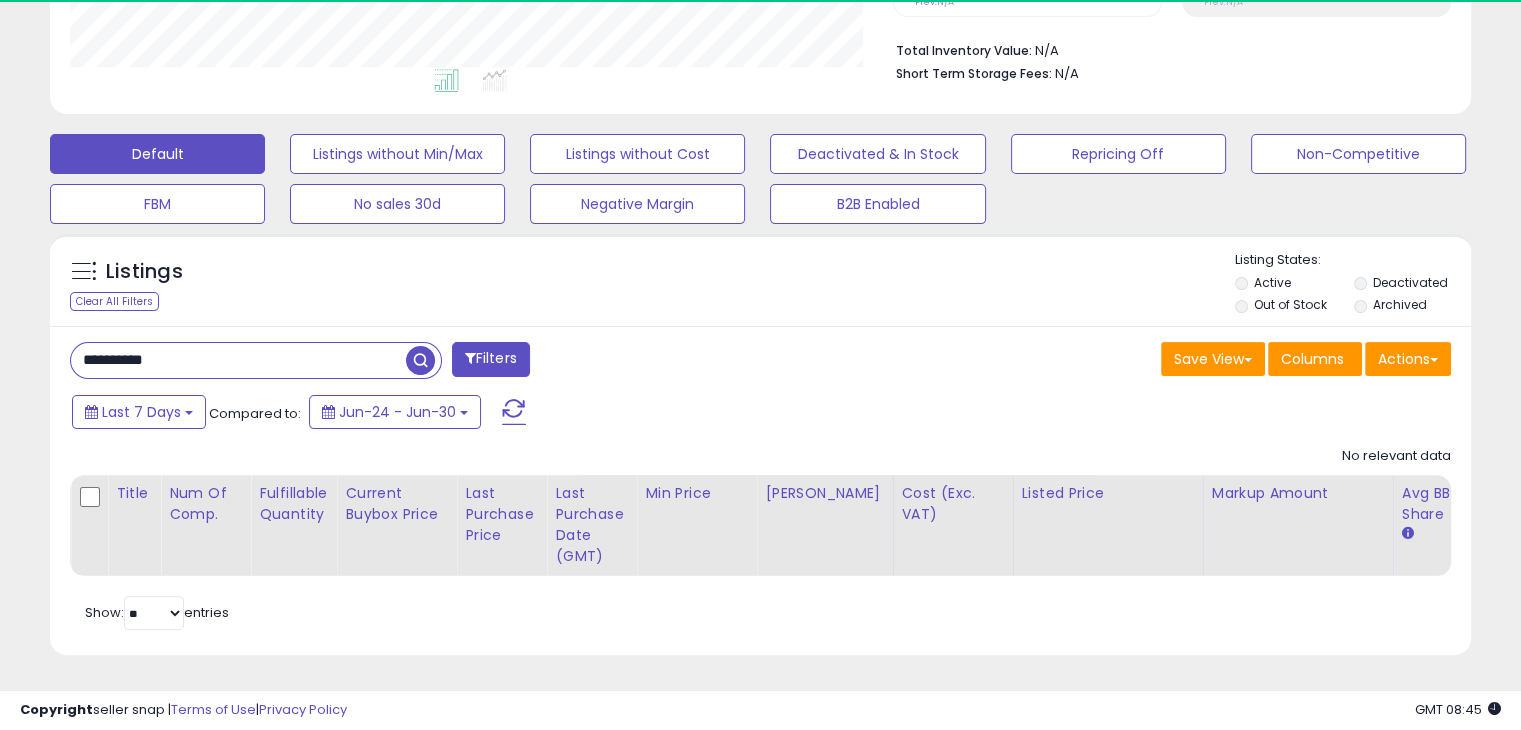 click on "**********" at bounding box center [238, 360] 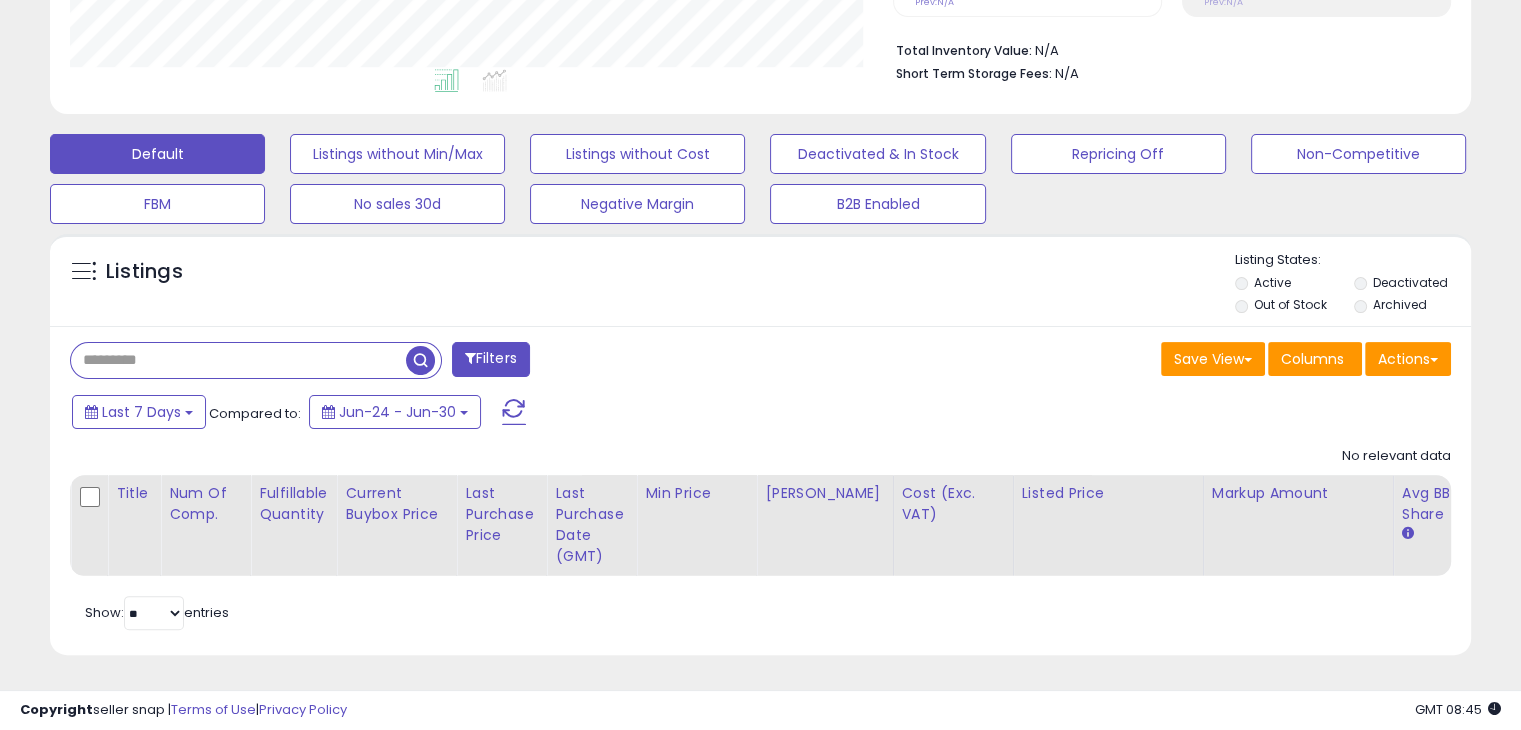 paste on "**********" 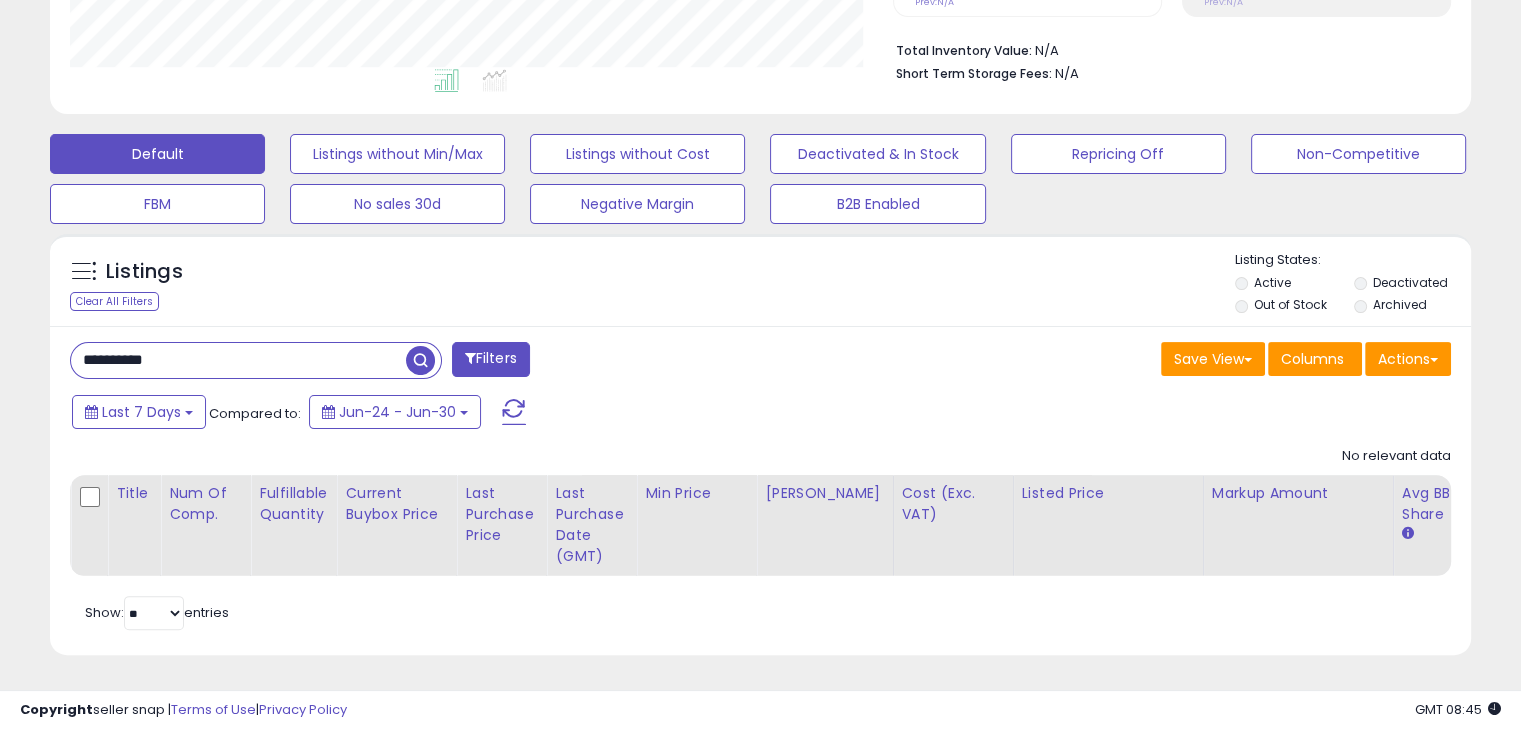 type on "**********" 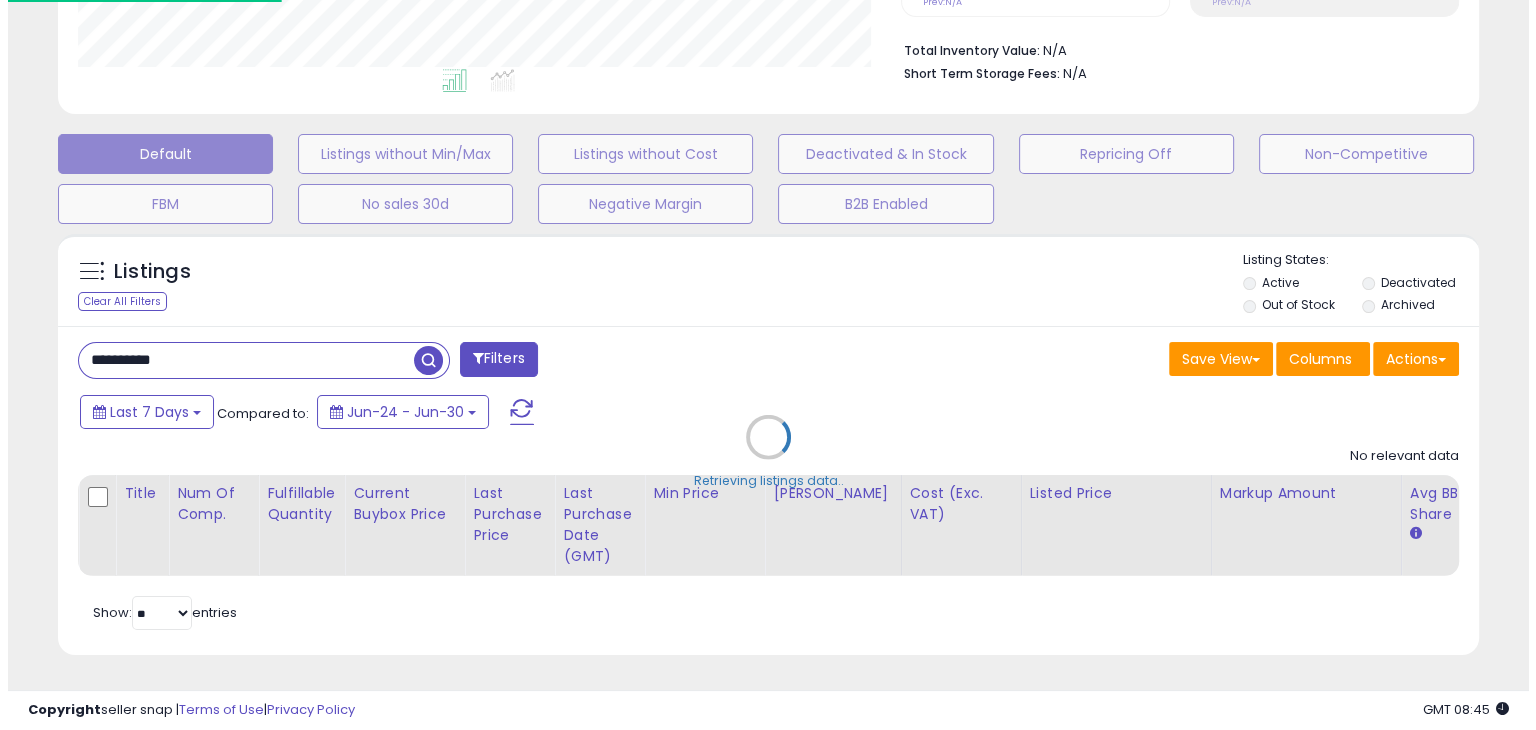 scroll, scrollTop: 999589, scrollLeft: 999168, axis: both 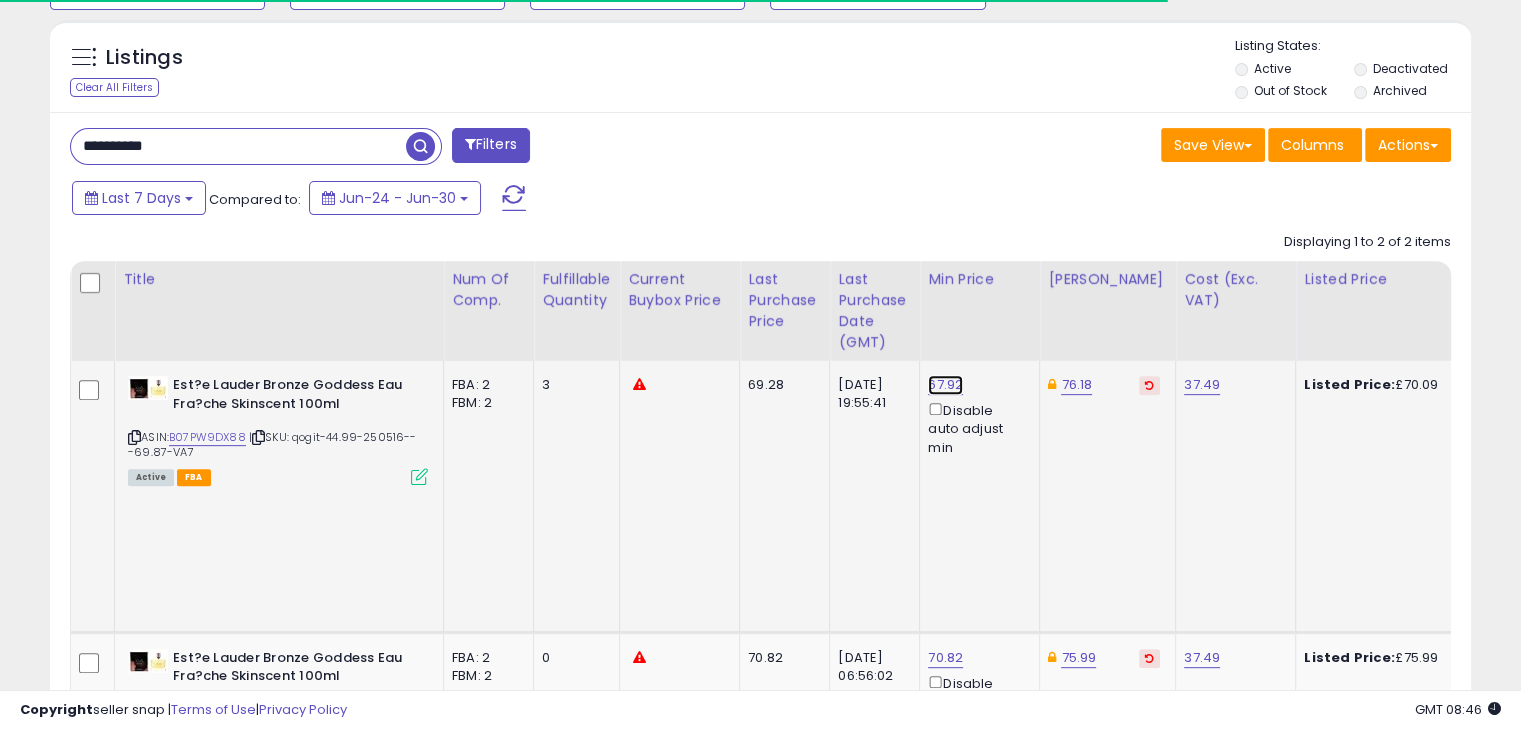 click on "67.92" at bounding box center (945, 385) 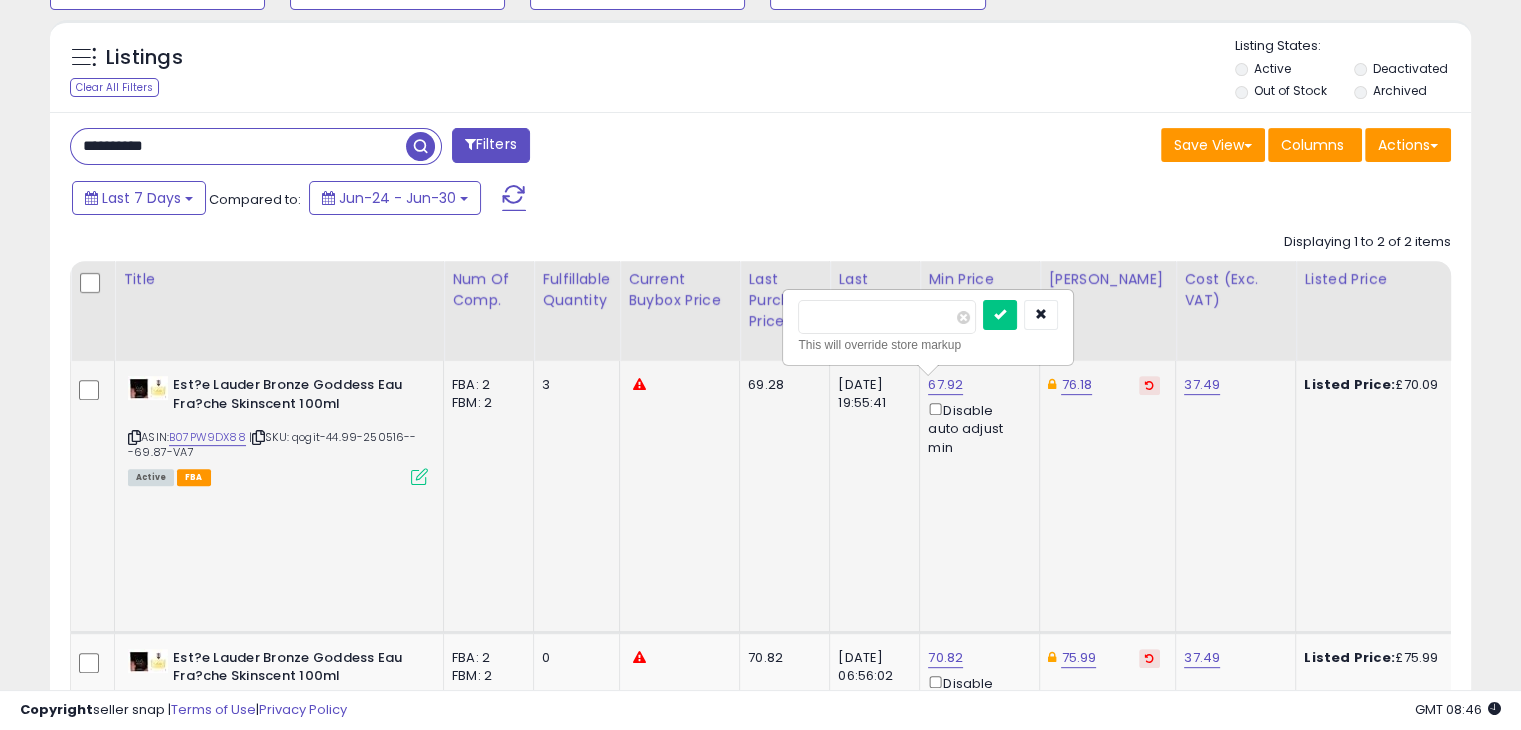 click on "*****" at bounding box center [887, 317] 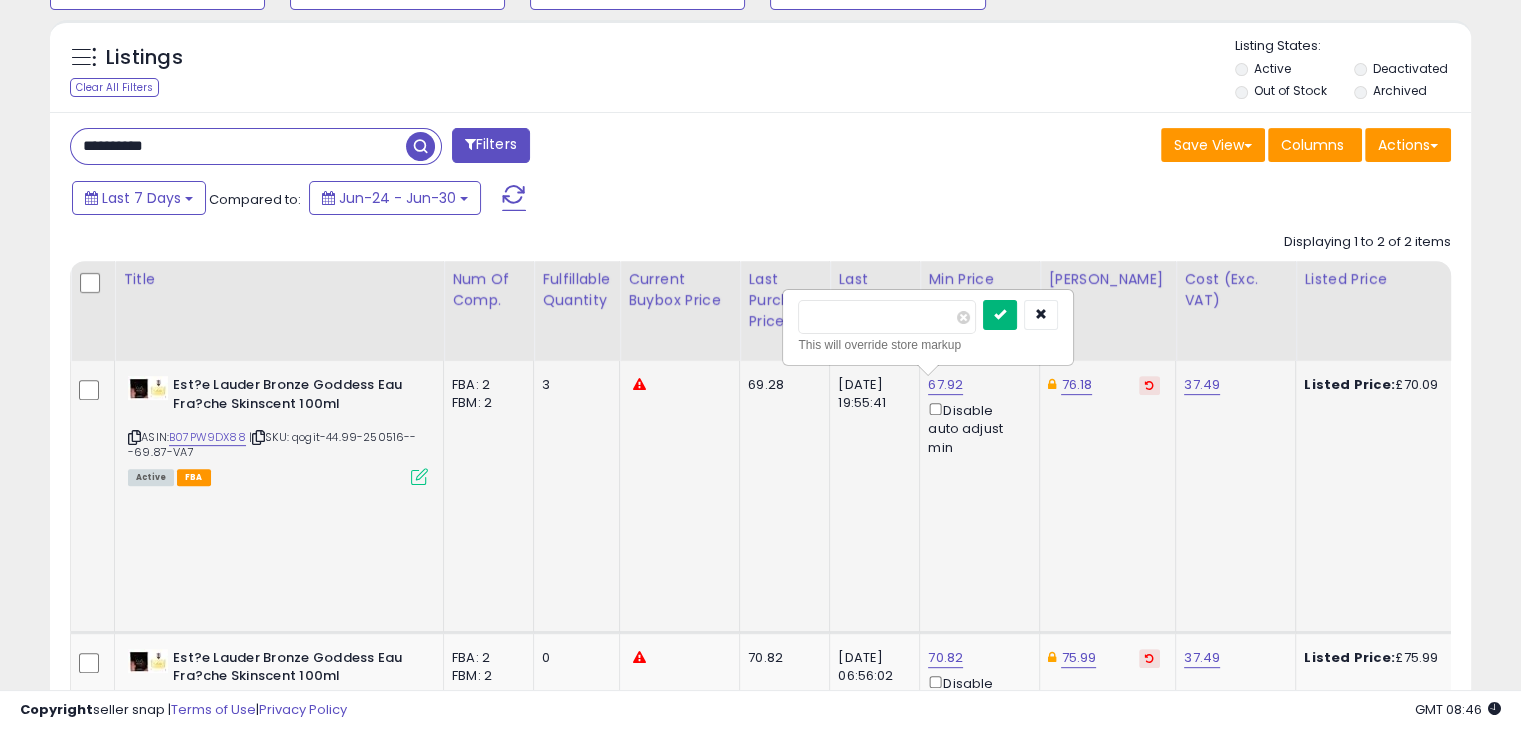click at bounding box center (1000, 315) 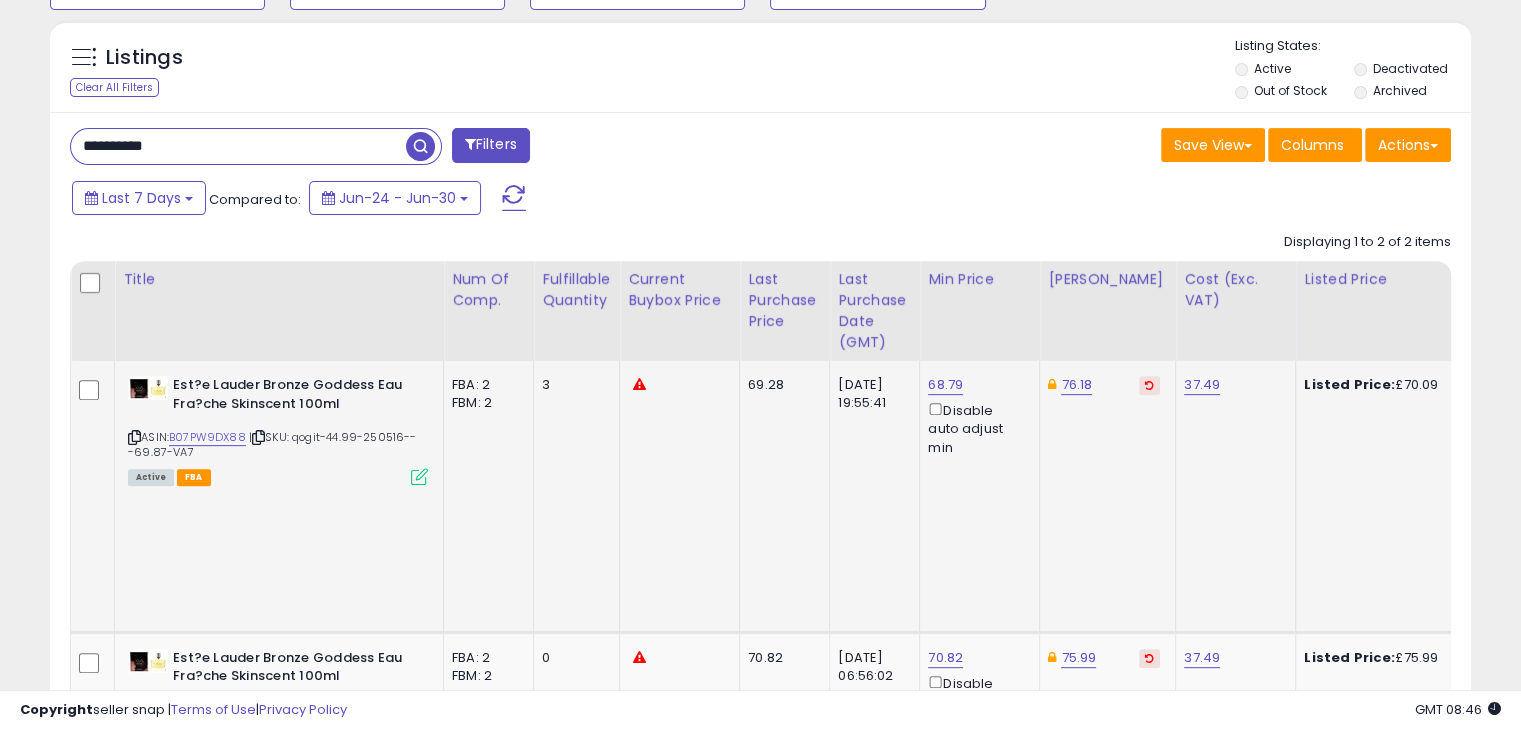 click at bounding box center [1149, 385] 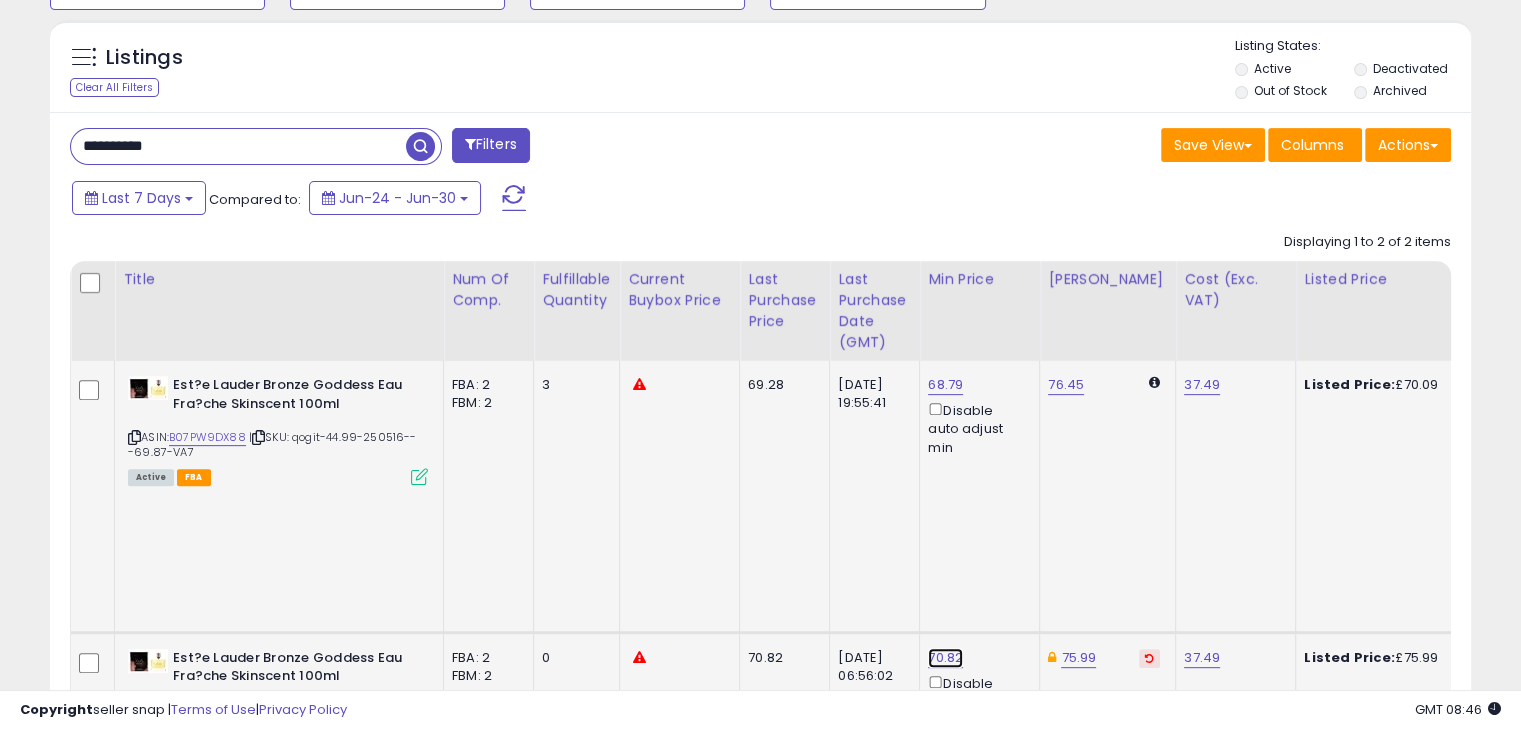 click on "70.82" at bounding box center (945, 385) 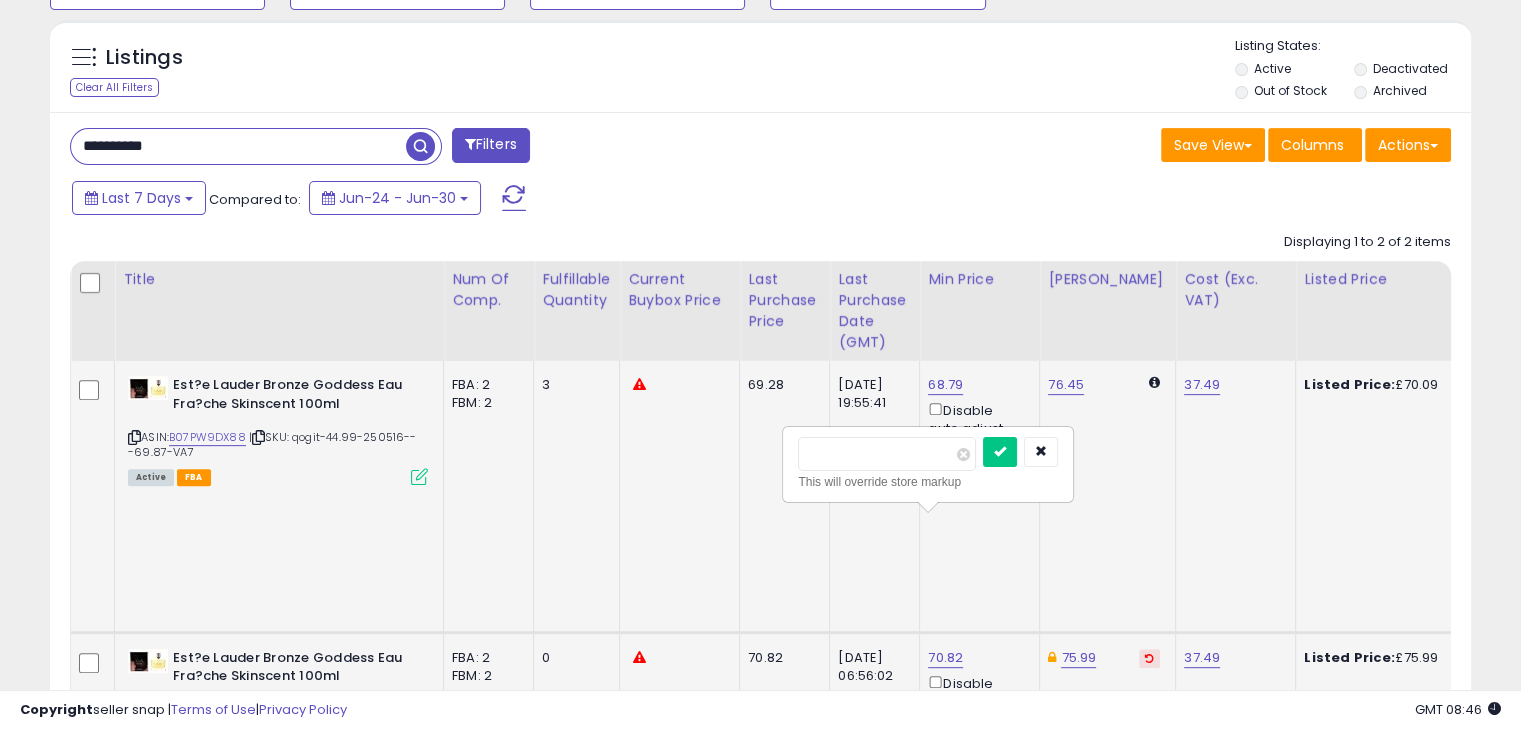 click on "*****" at bounding box center (887, 454) 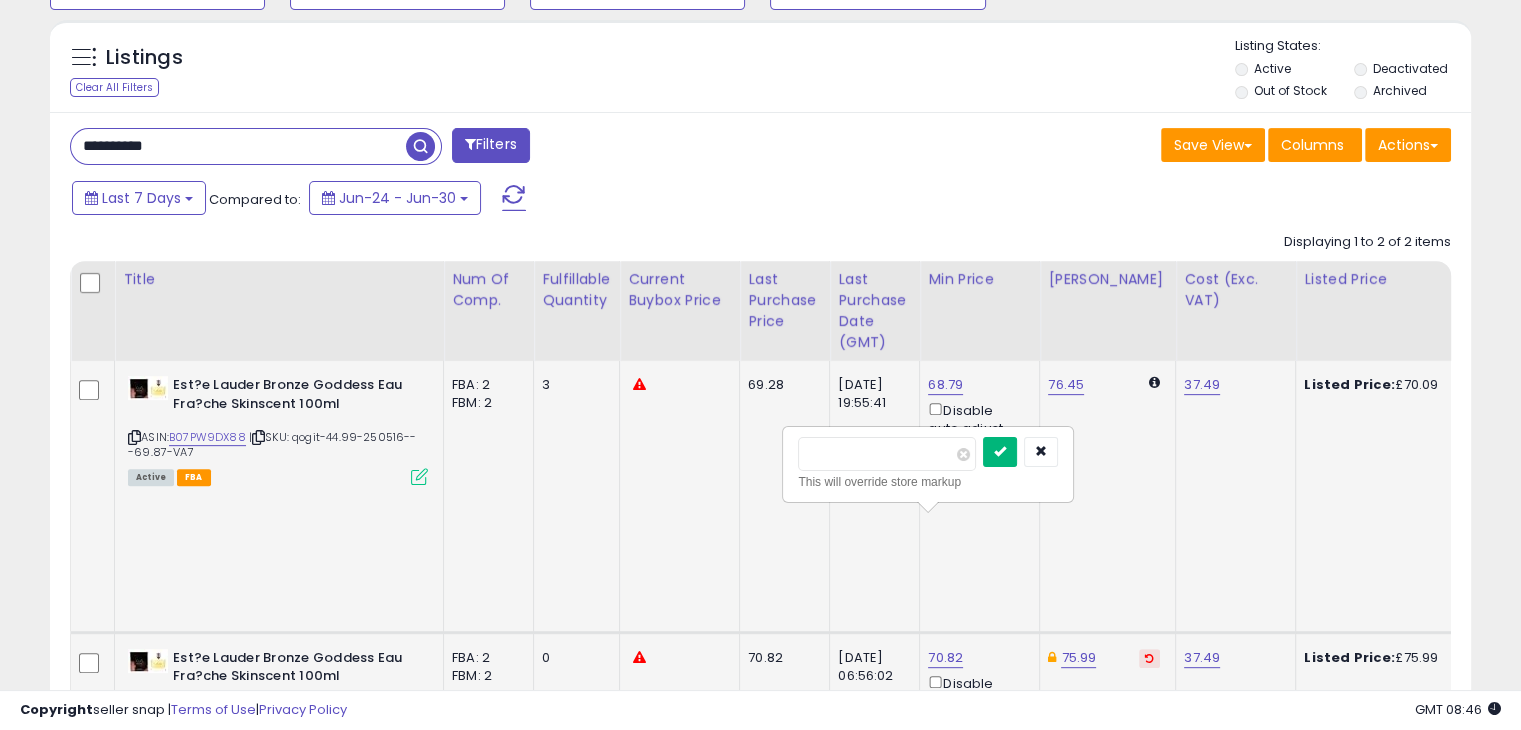 type on "*****" 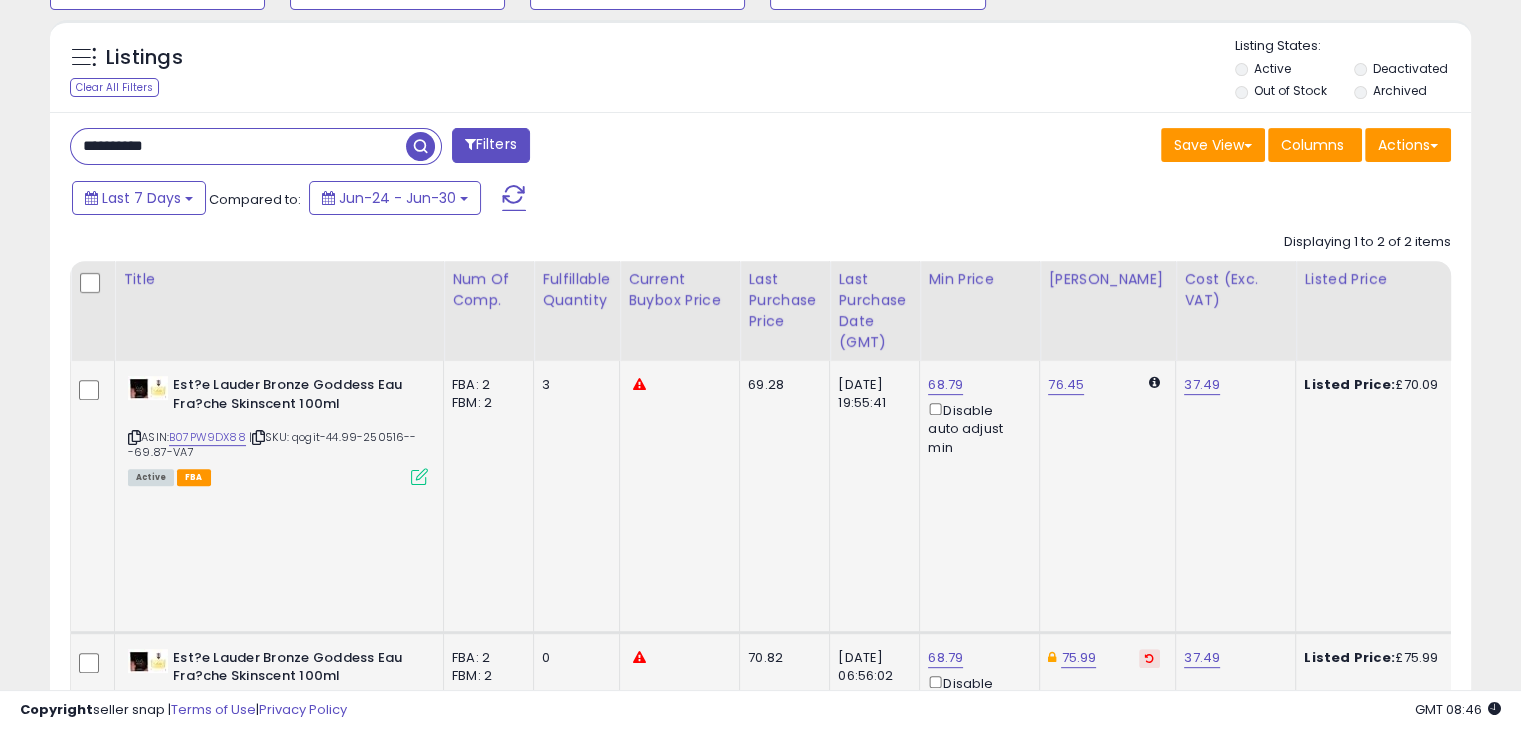 click on "75.99" 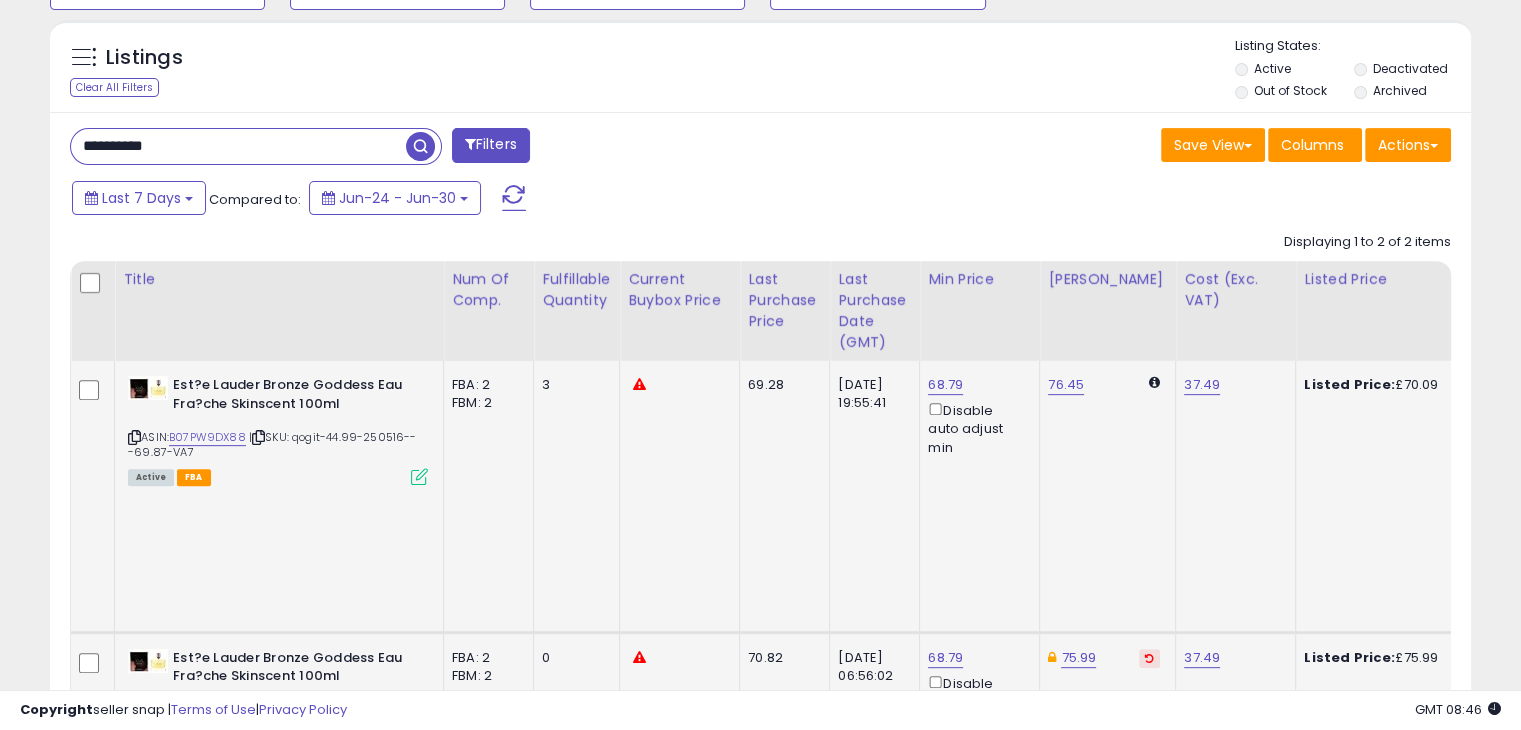 click at bounding box center [1149, 658] 